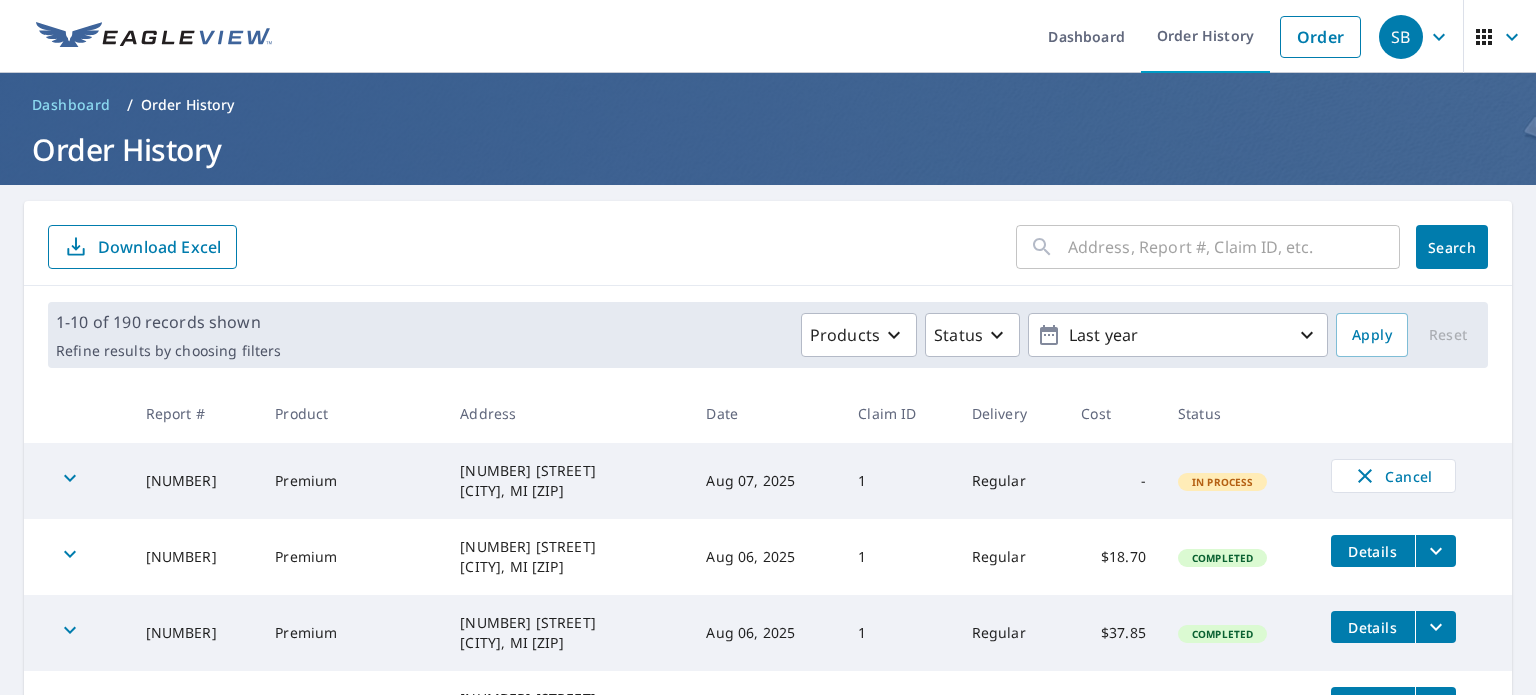 scroll, scrollTop: 0, scrollLeft: 0, axis: both 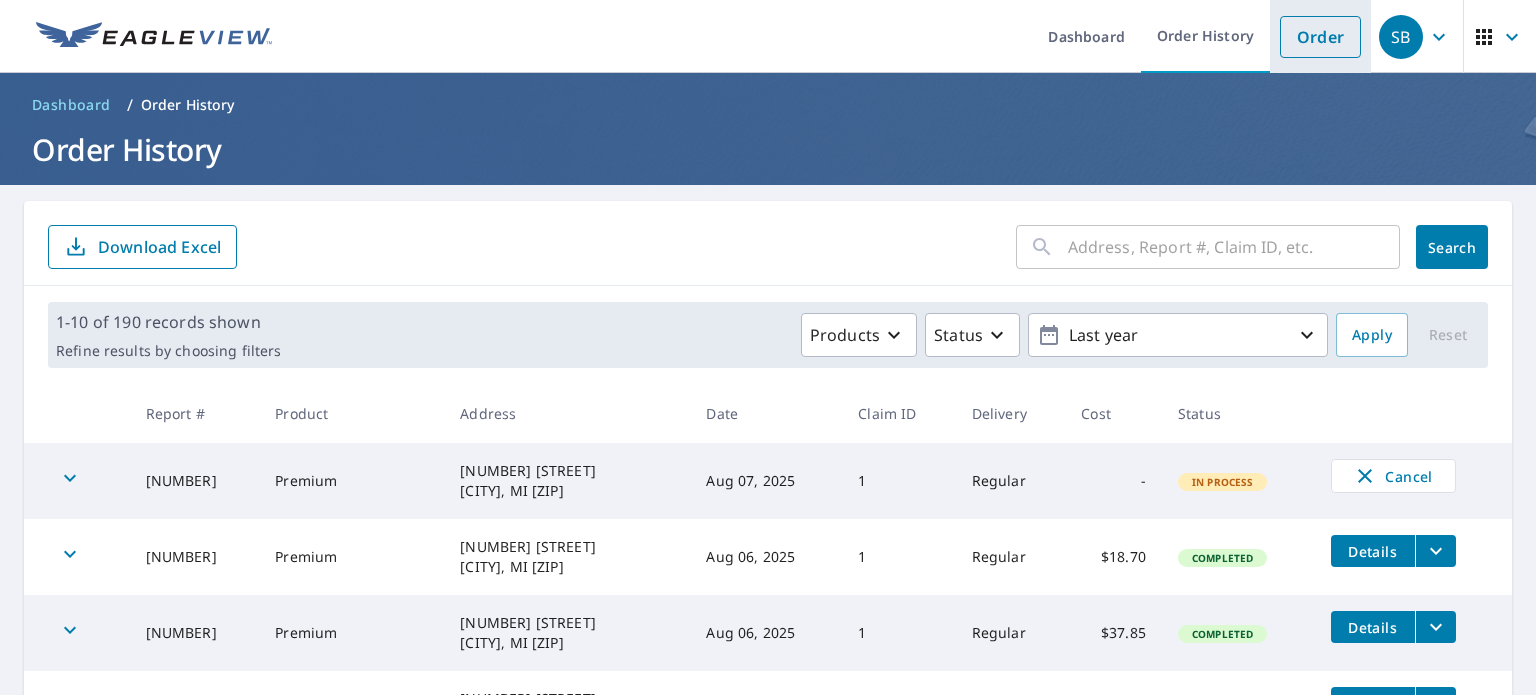 click on "Order" at bounding box center (1320, 37) 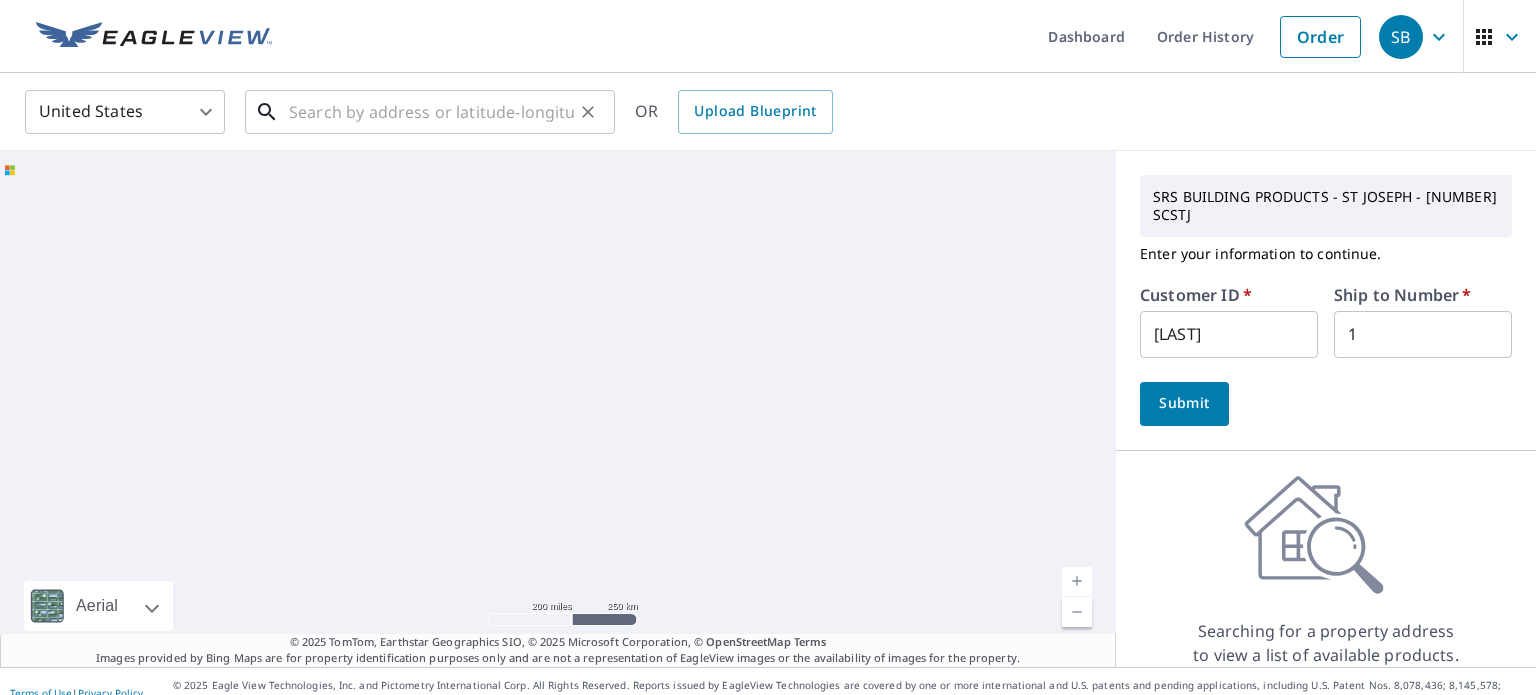 click at bounding box center (431, 112) 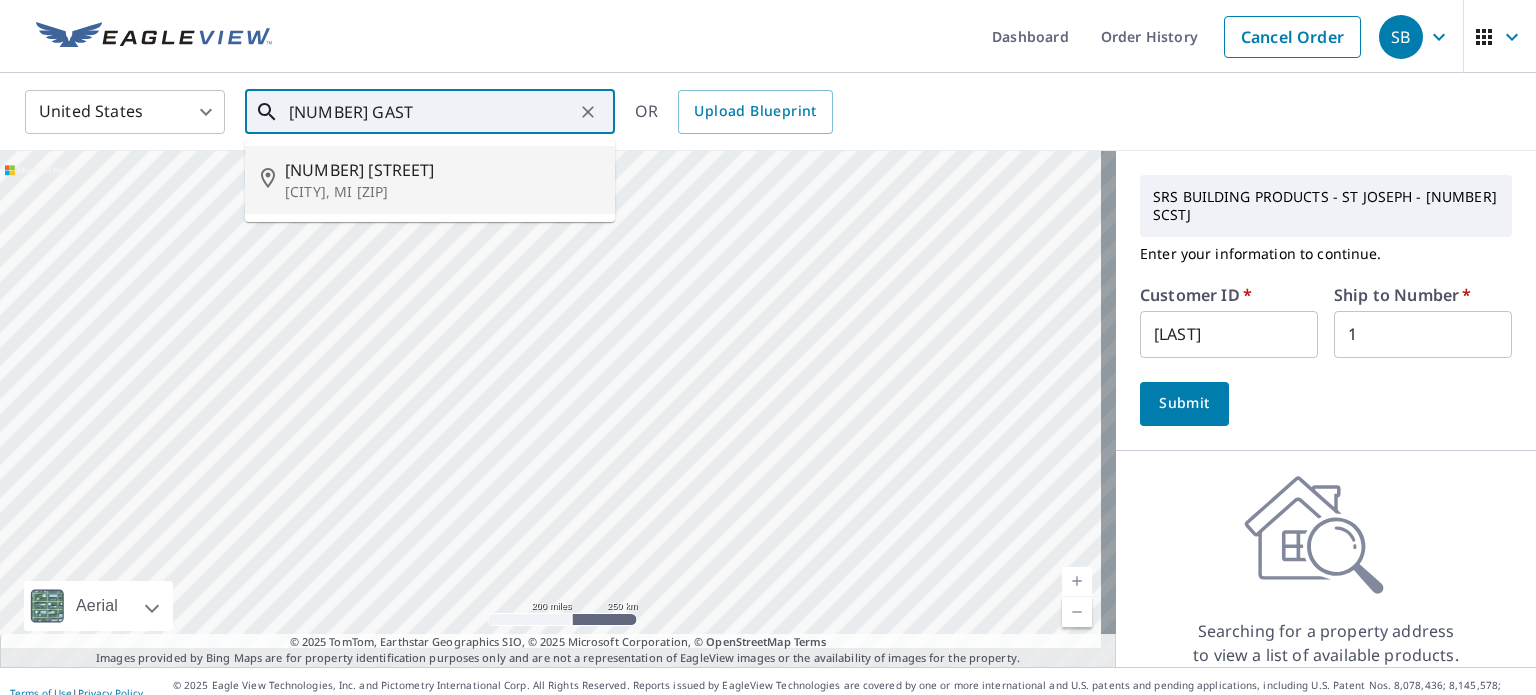 click on "[NUMBER] [STREET]" at bounding box center [442, 170] 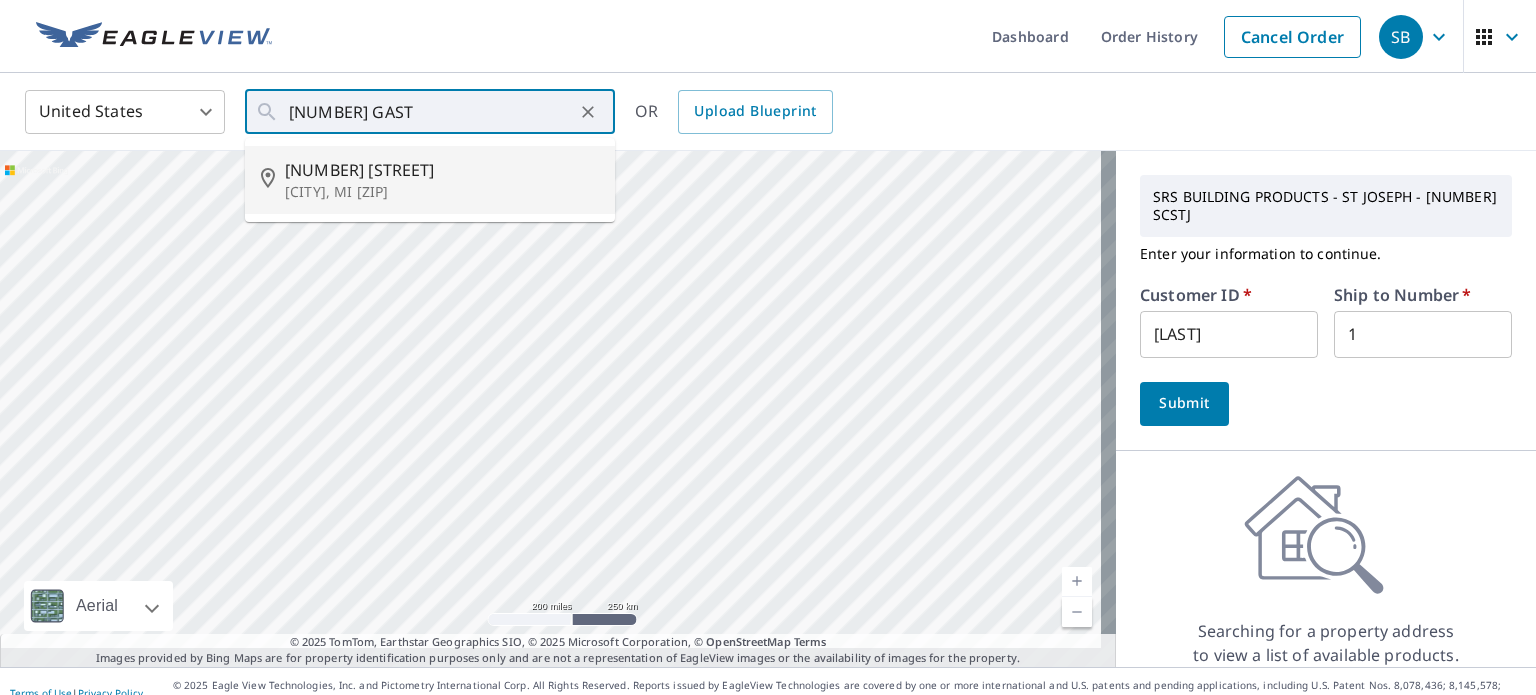 type on "[NUMBER] [STREET] [CITY], MI [ZIP]" 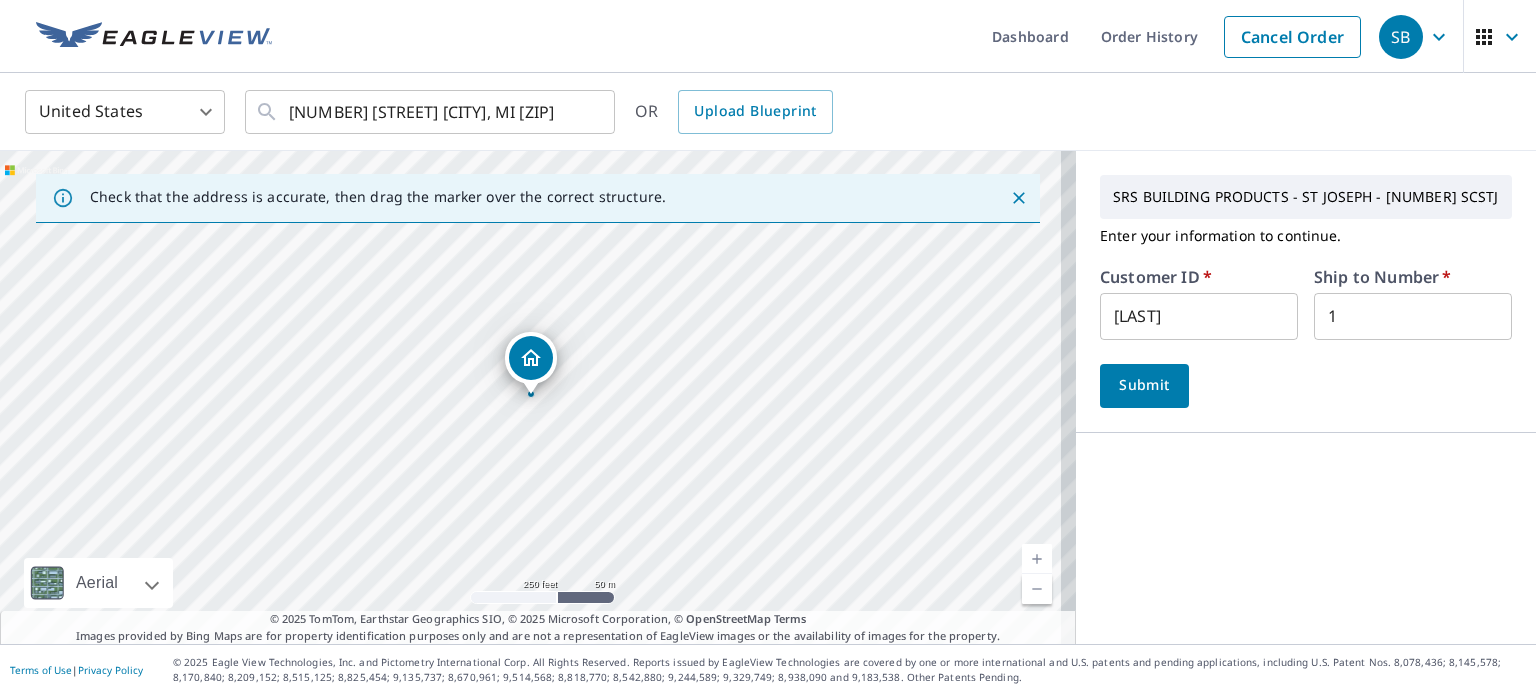 click at bounding box center (1037, 559) 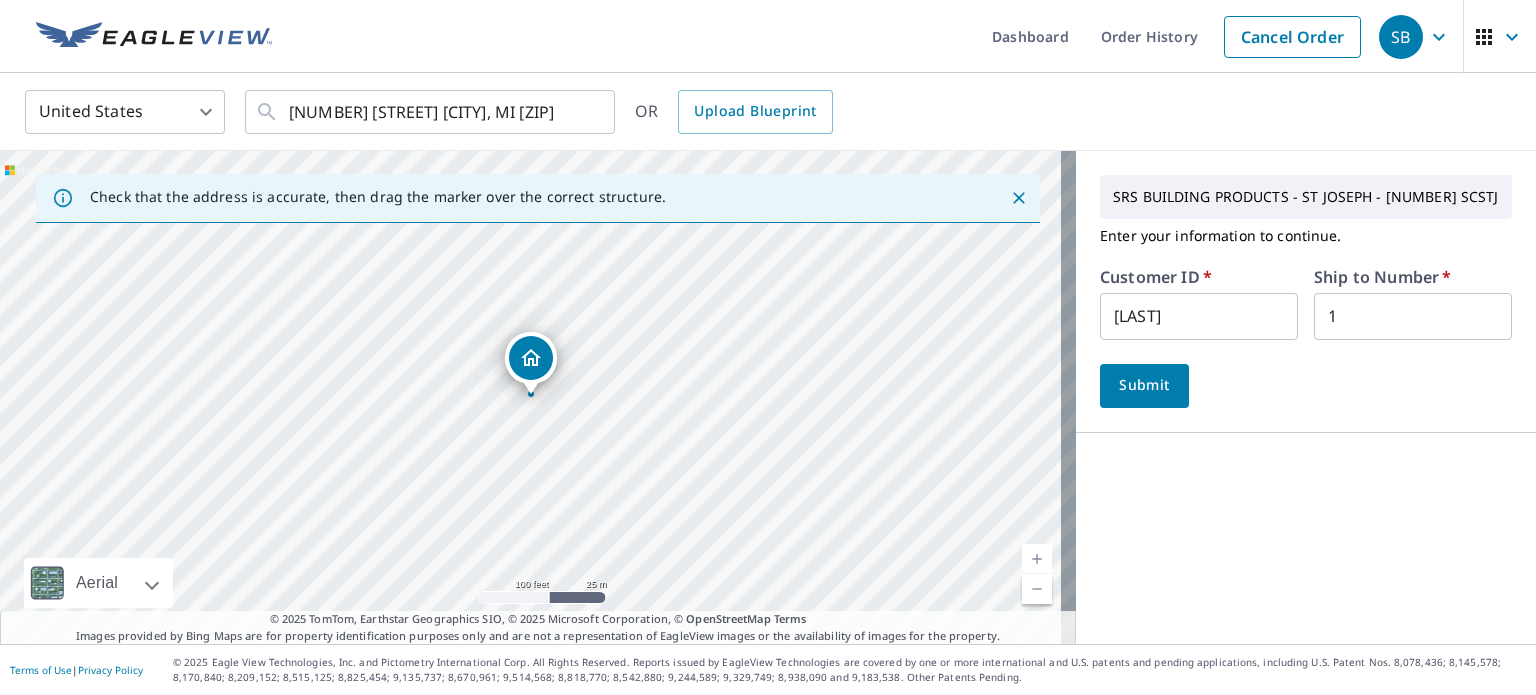 click at bounding box center (1037, 559) 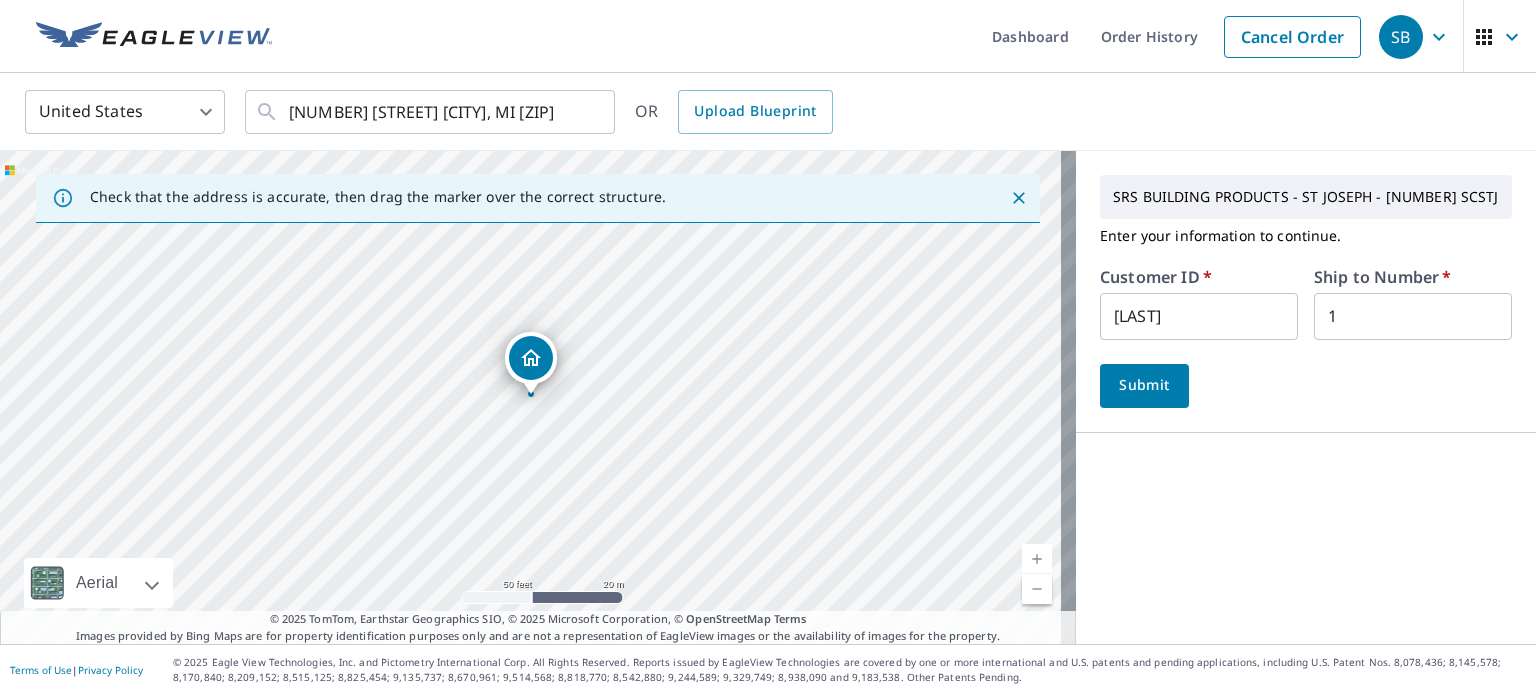 click at bounding box center (1037, 589) 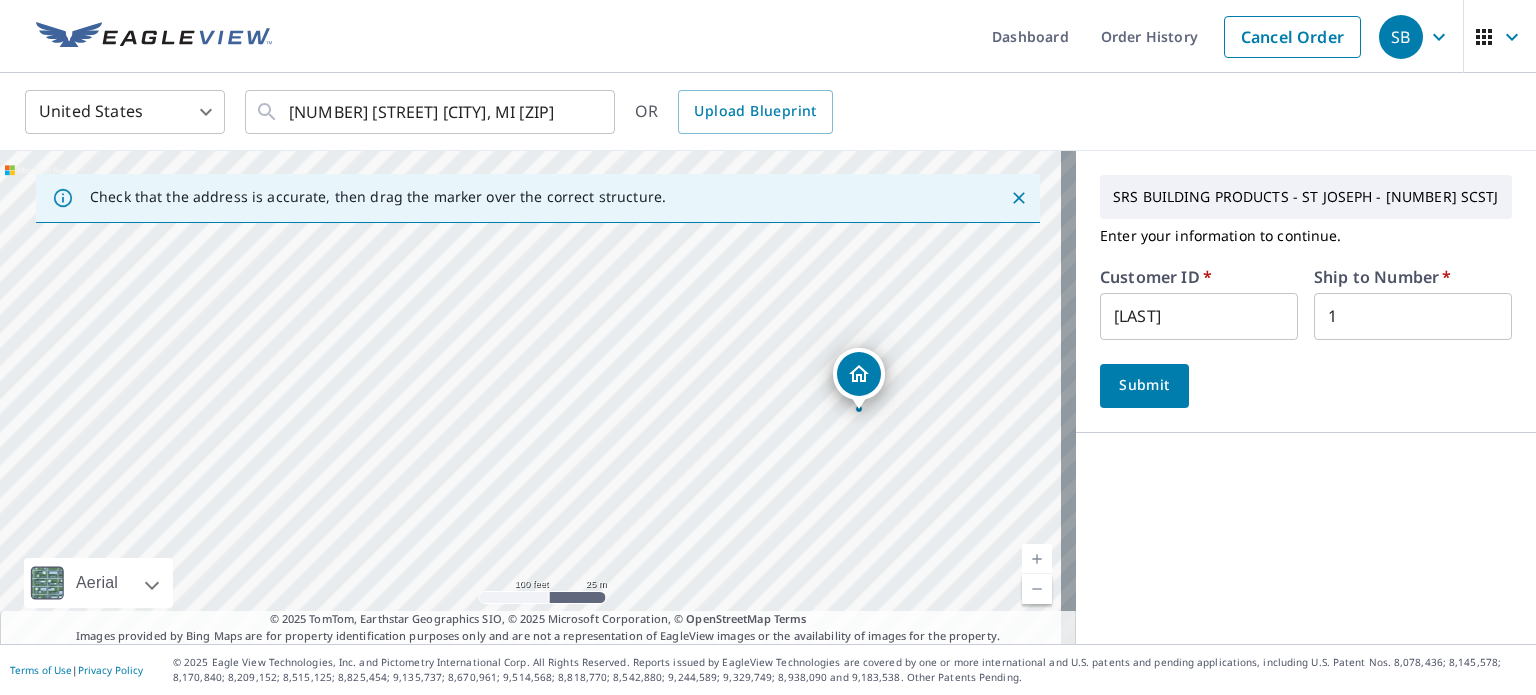 drag, startPoint x: 528, startPoint y: 356, endPoint x: 856, endPoint y: 371, distance: 328.3428 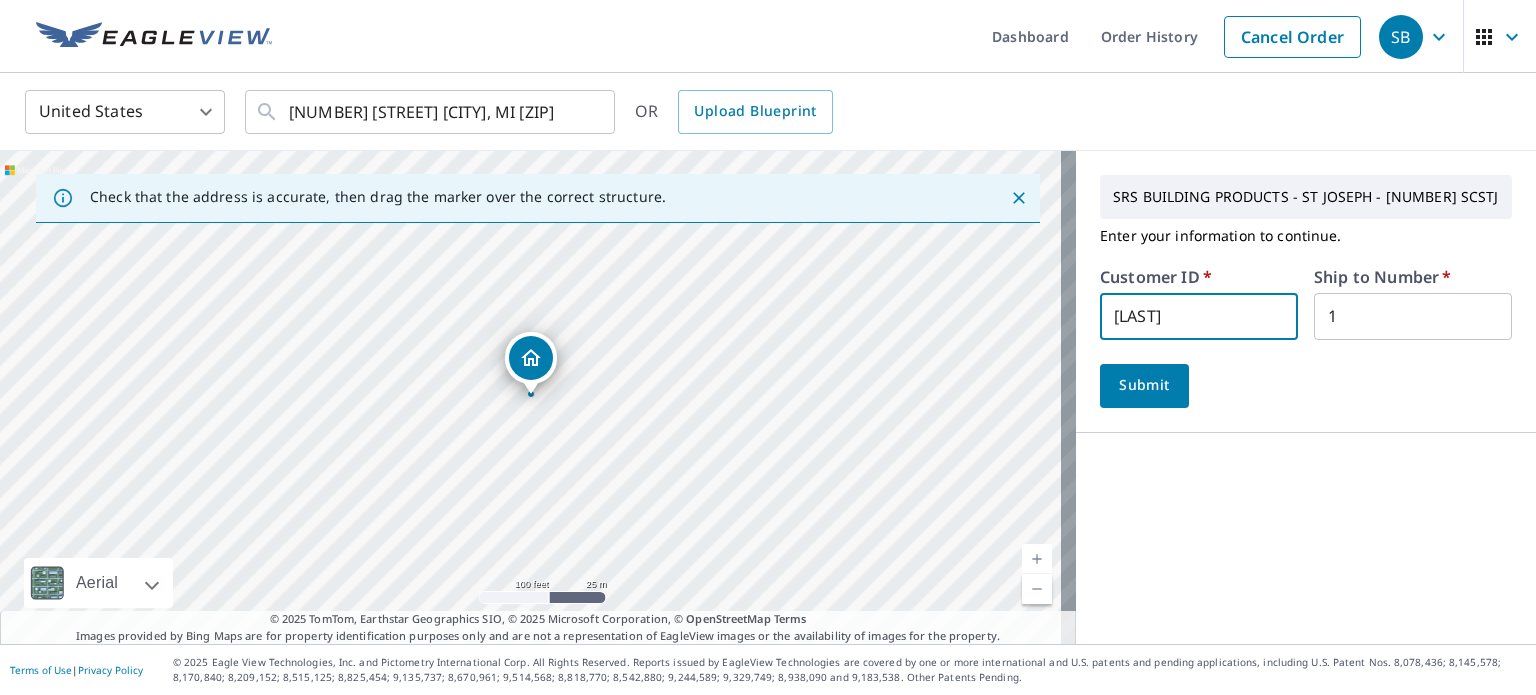 click on "[LAST]" at bounding box center (1199, 316) 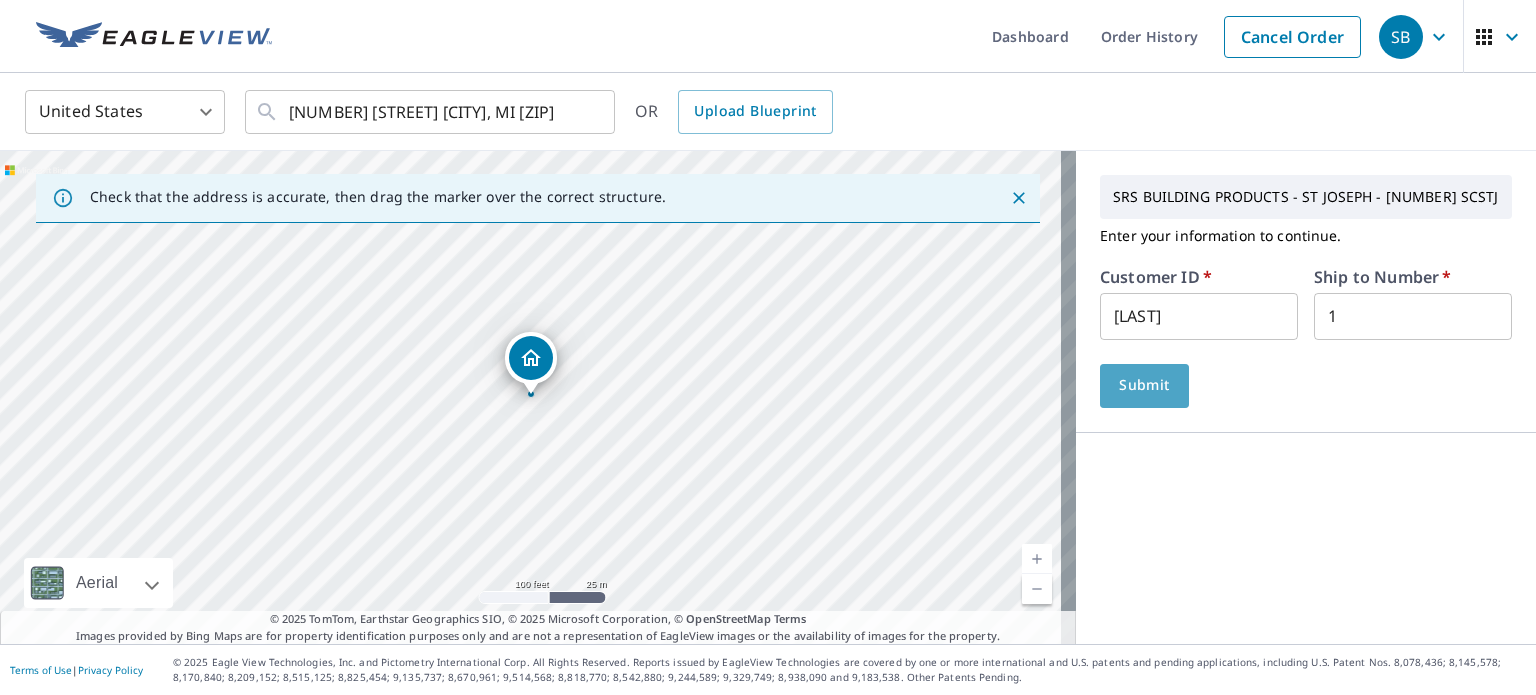 click on "Submit" at bounding box center (1144, 385) 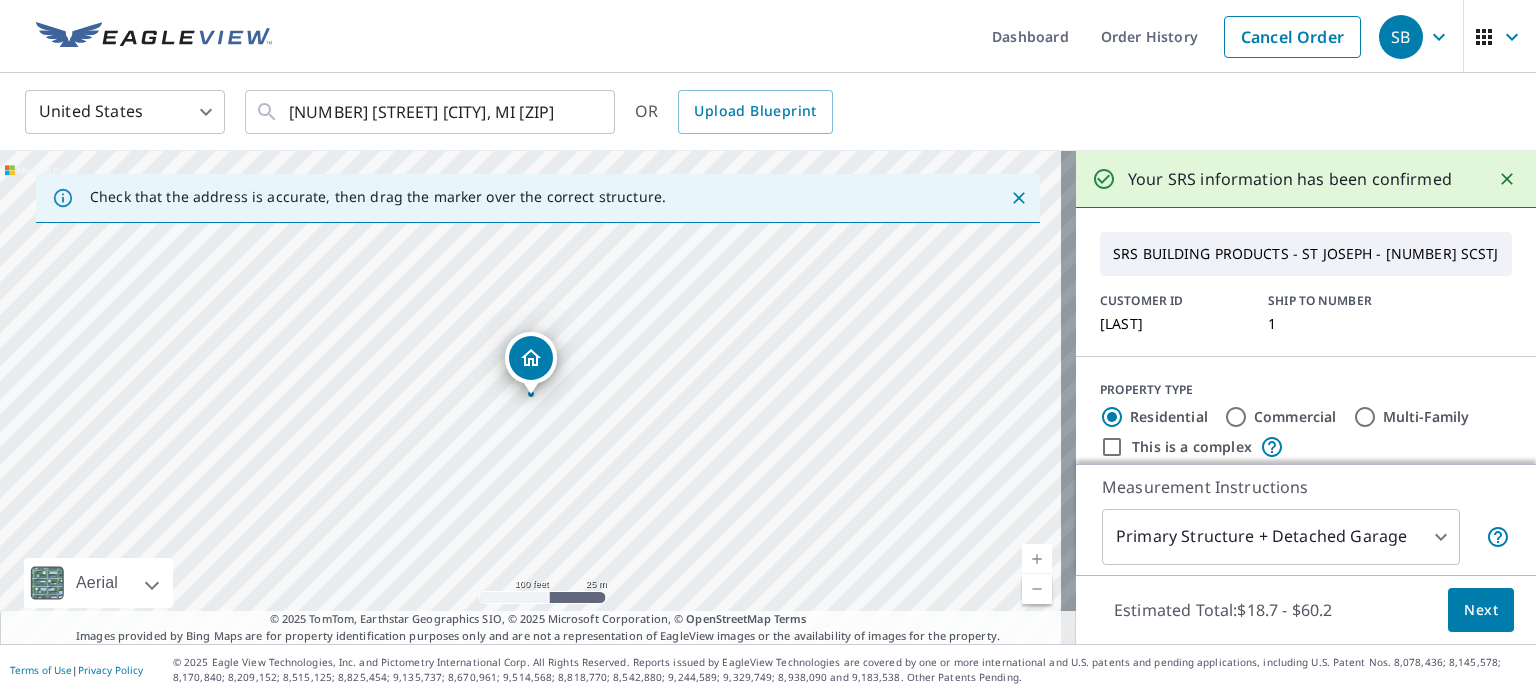 click on "Next" at bounding box center [1481, 610] 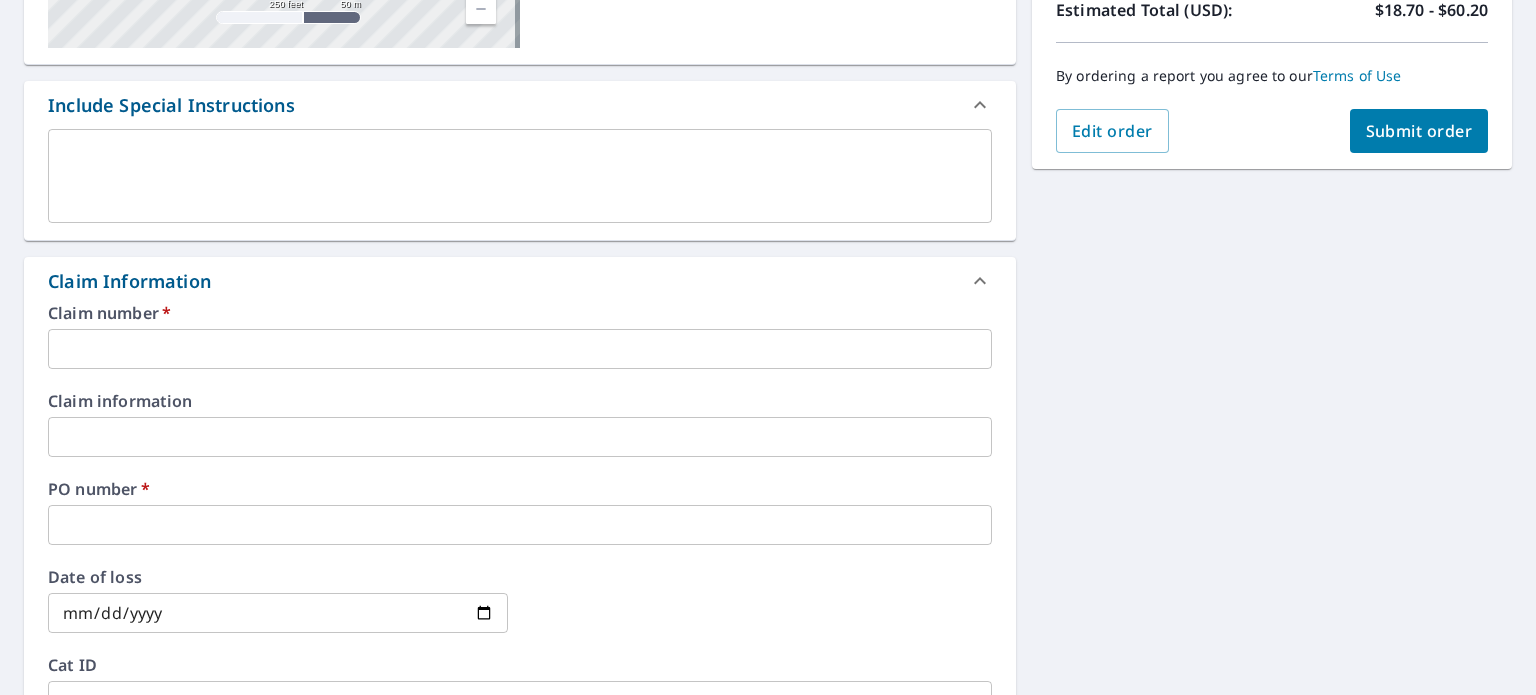 scroll, scrollTop: 463, scrollLeft: 0, axis: vertical 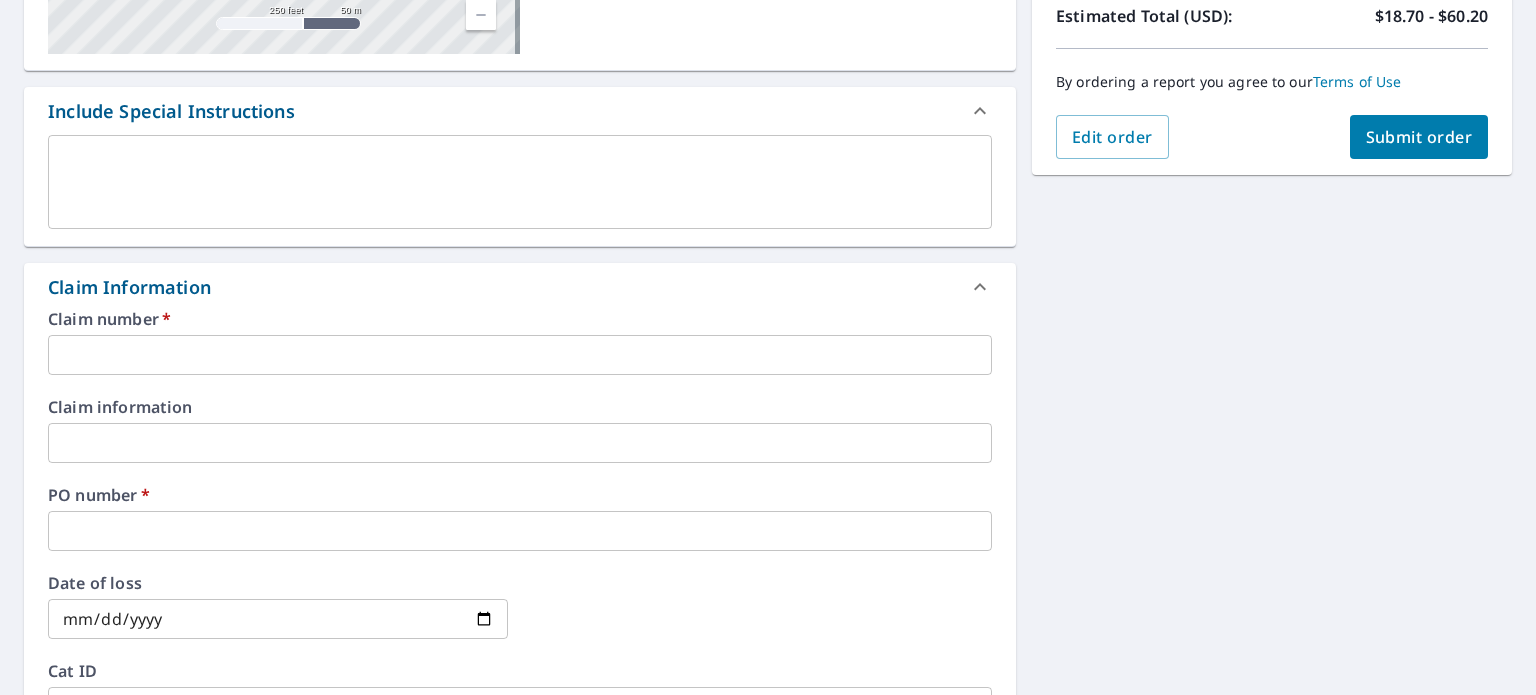 click at bounding box center (520, 355) 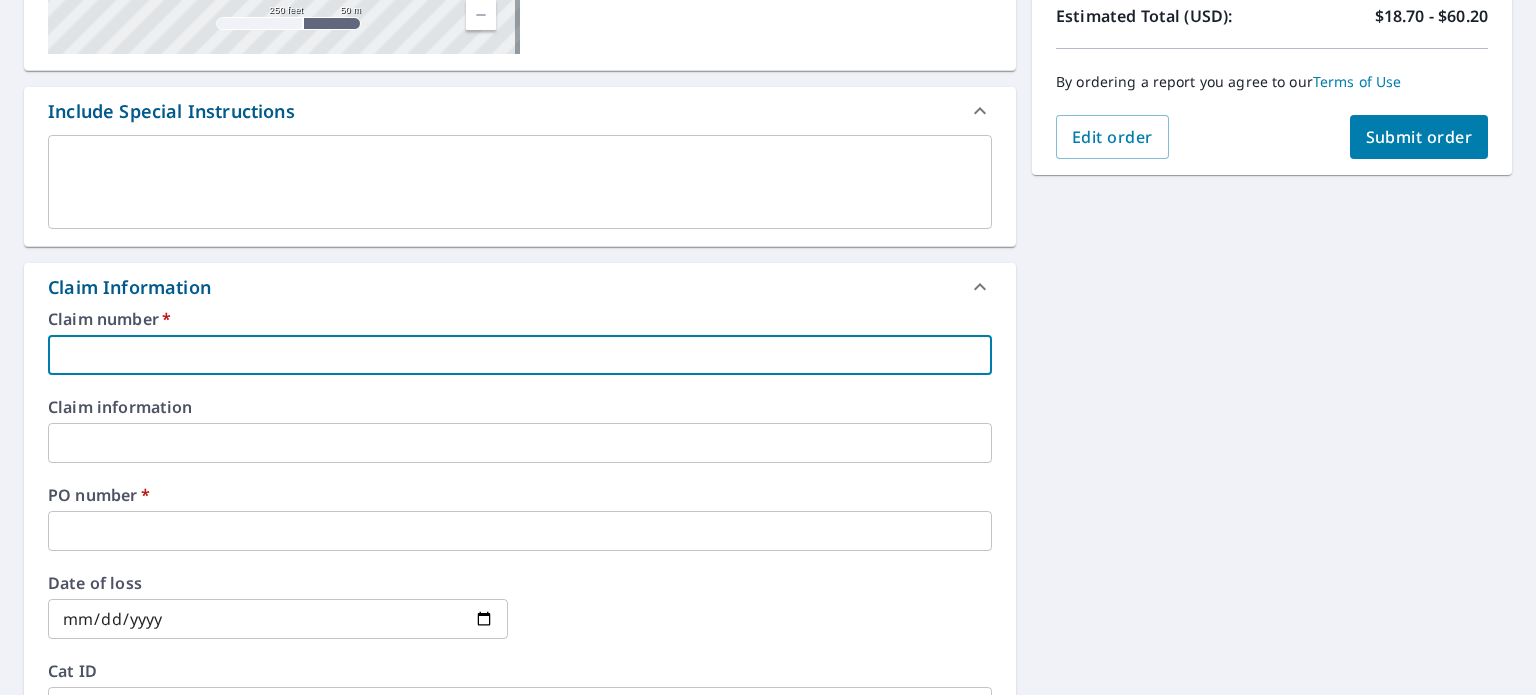 type on "1" 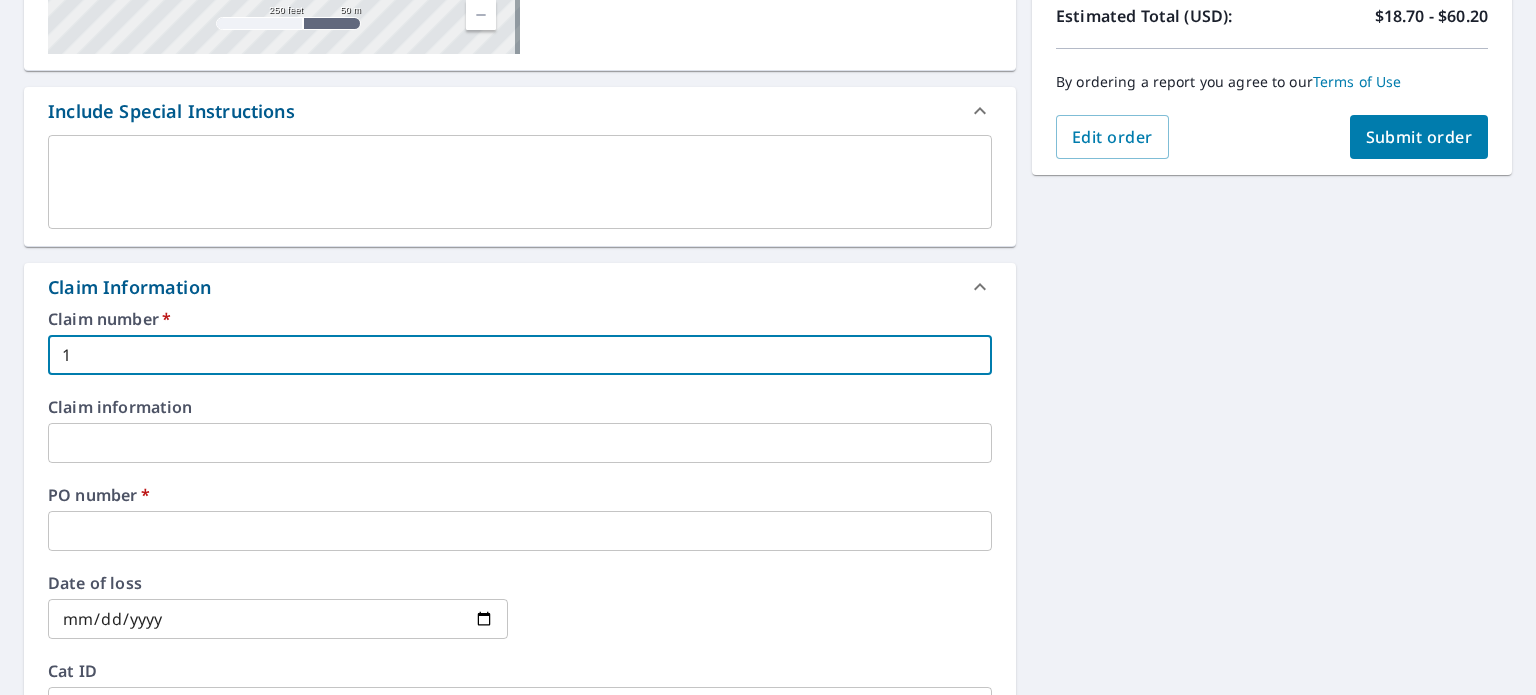 checkbox on "true" 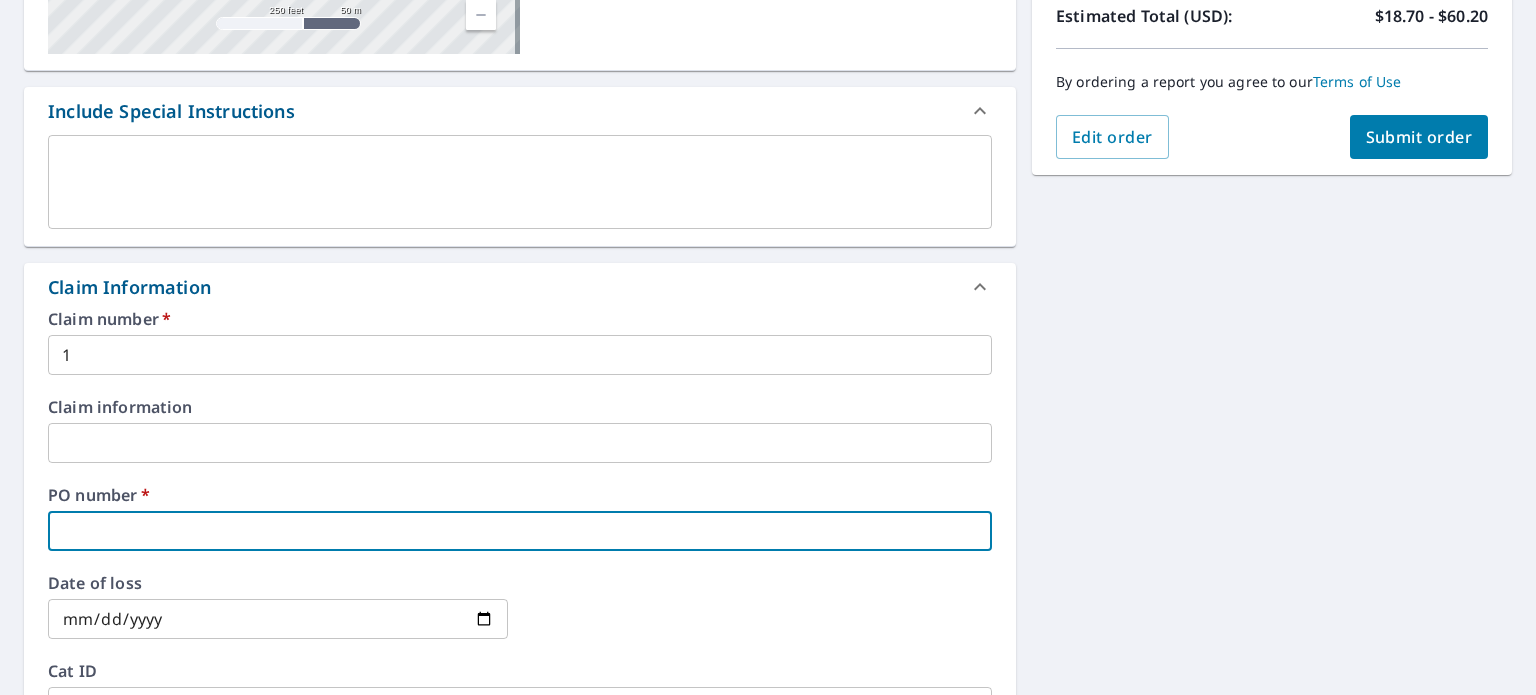 click at bounding box center (520, 531) 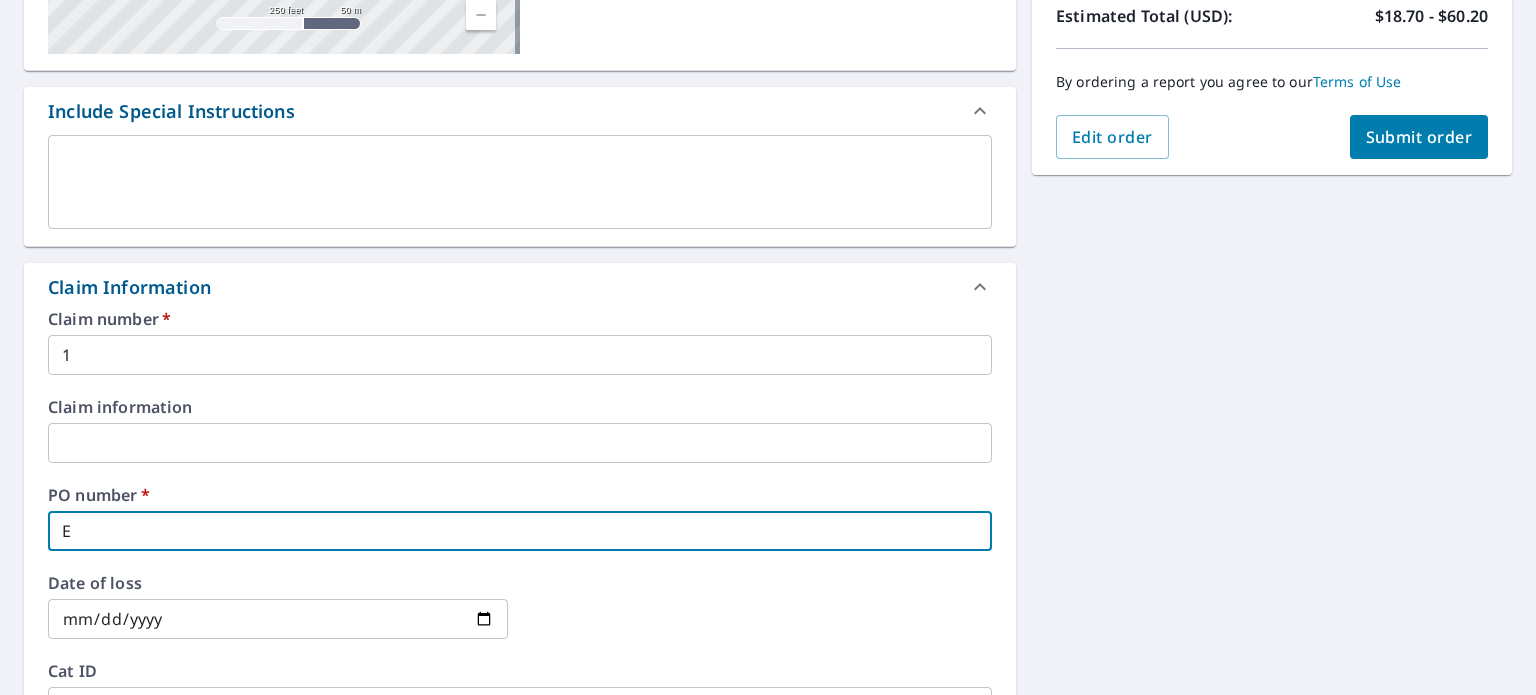 type on "EV" 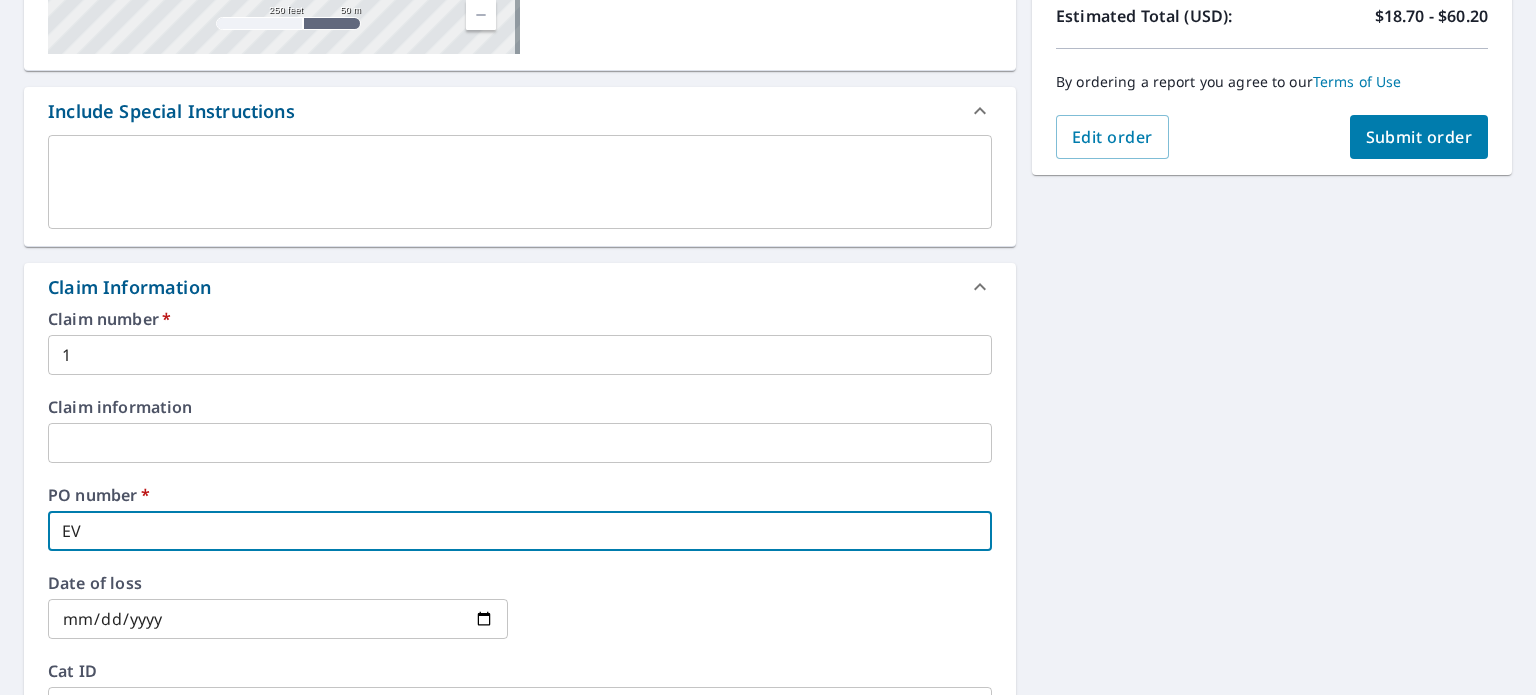 type on "EV" 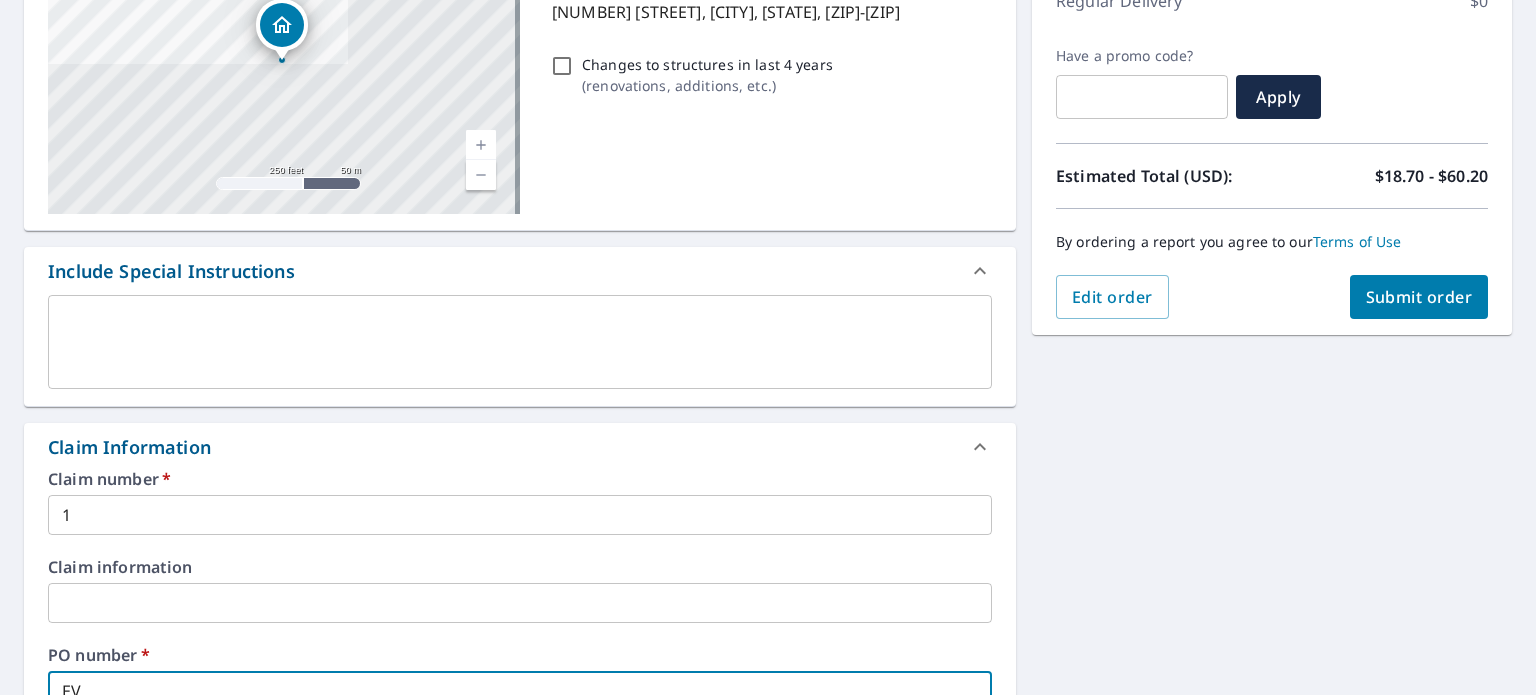 scroll, scrollTop: 263, scrollLeft: 0, axis: vertical 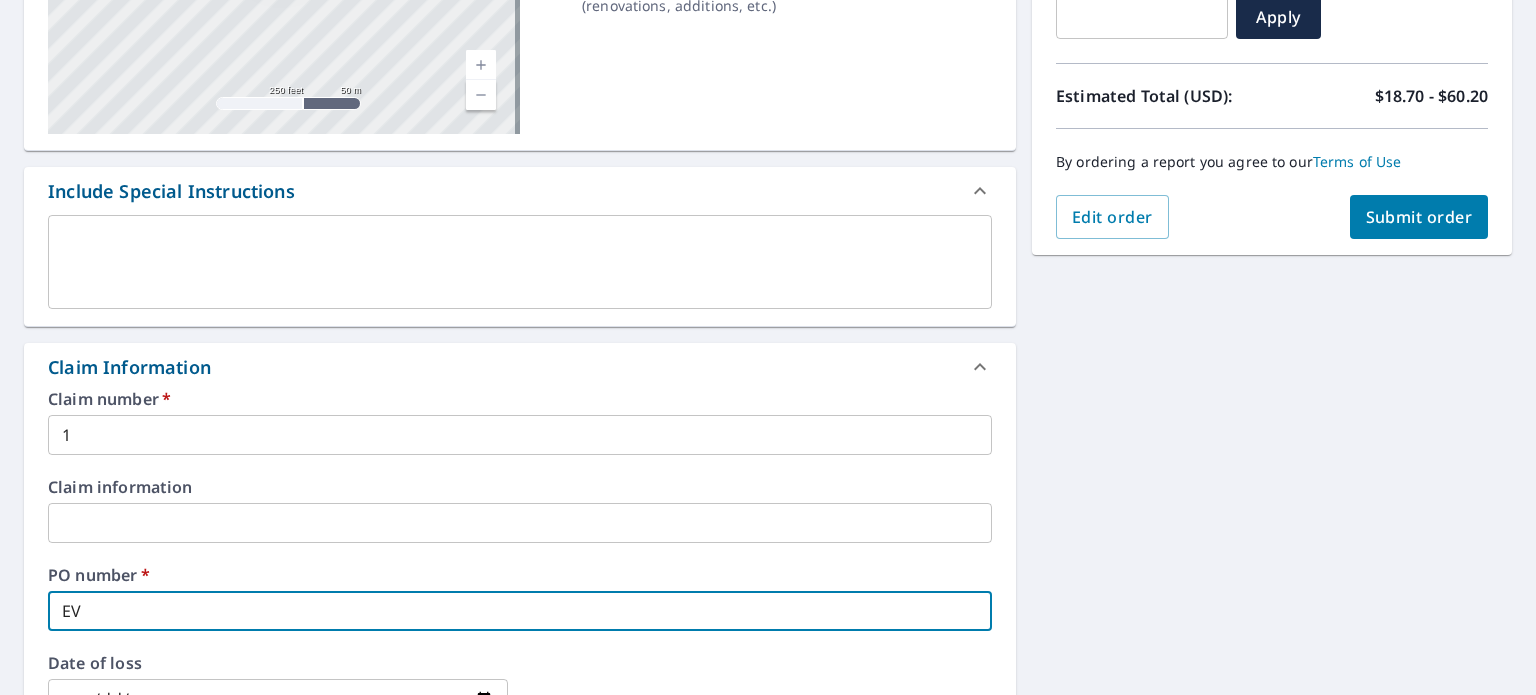 type on "EV [NUMBER]" 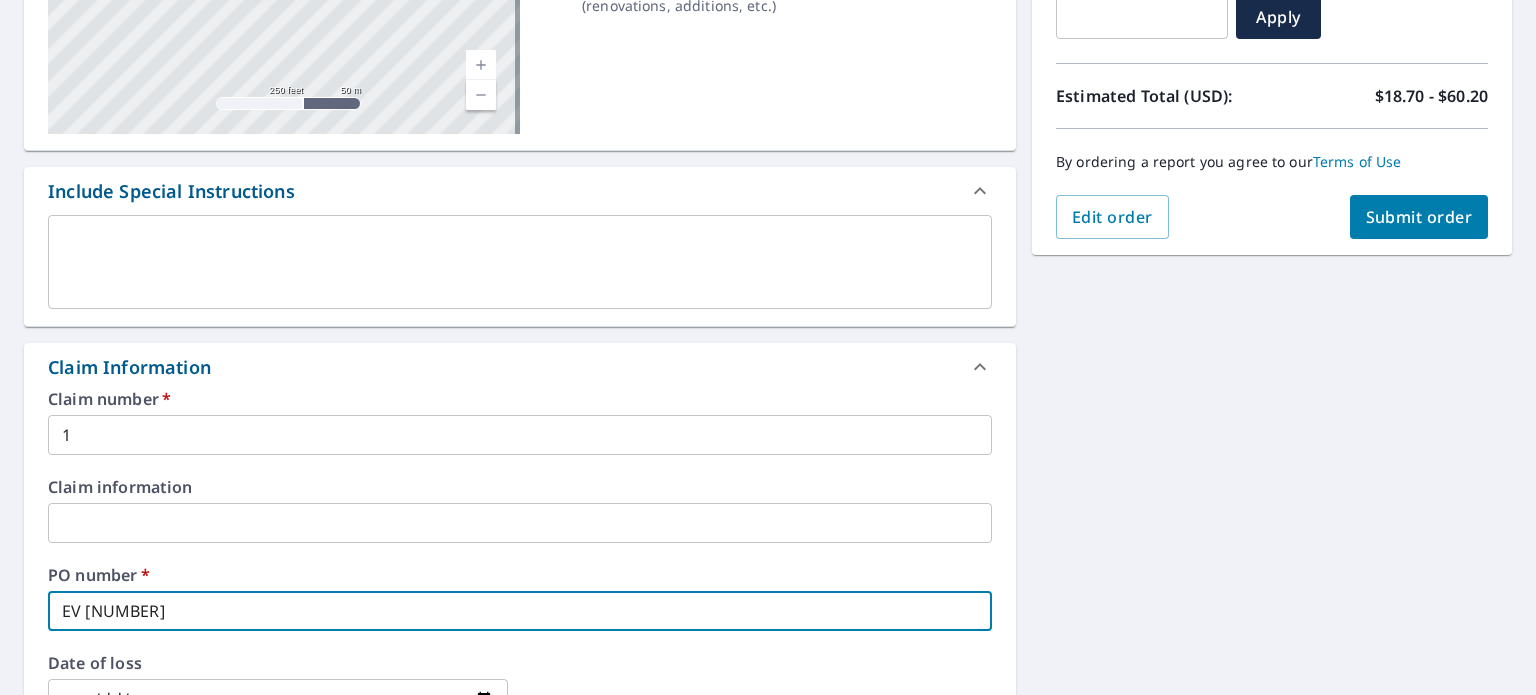 type on "EV [NUMBER]" 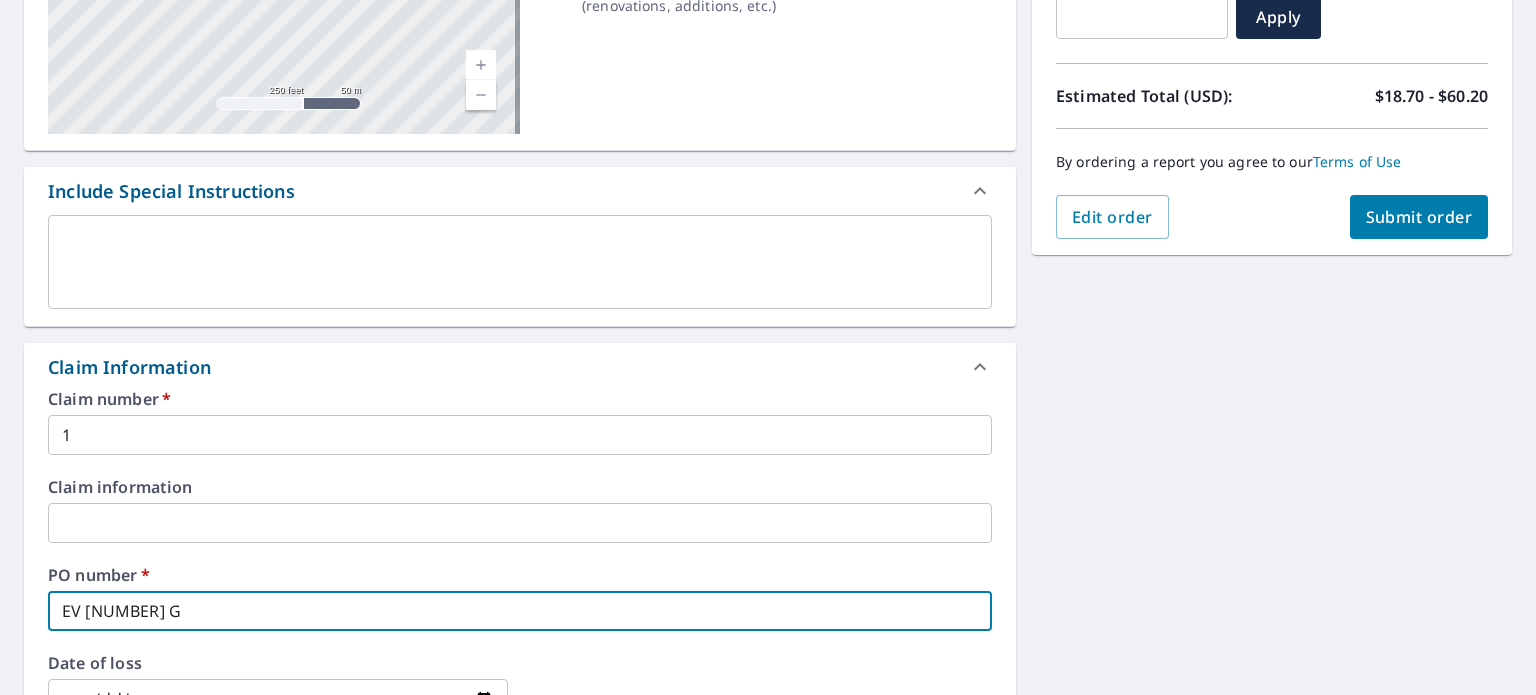 type on "EV [NUMBER] GA" 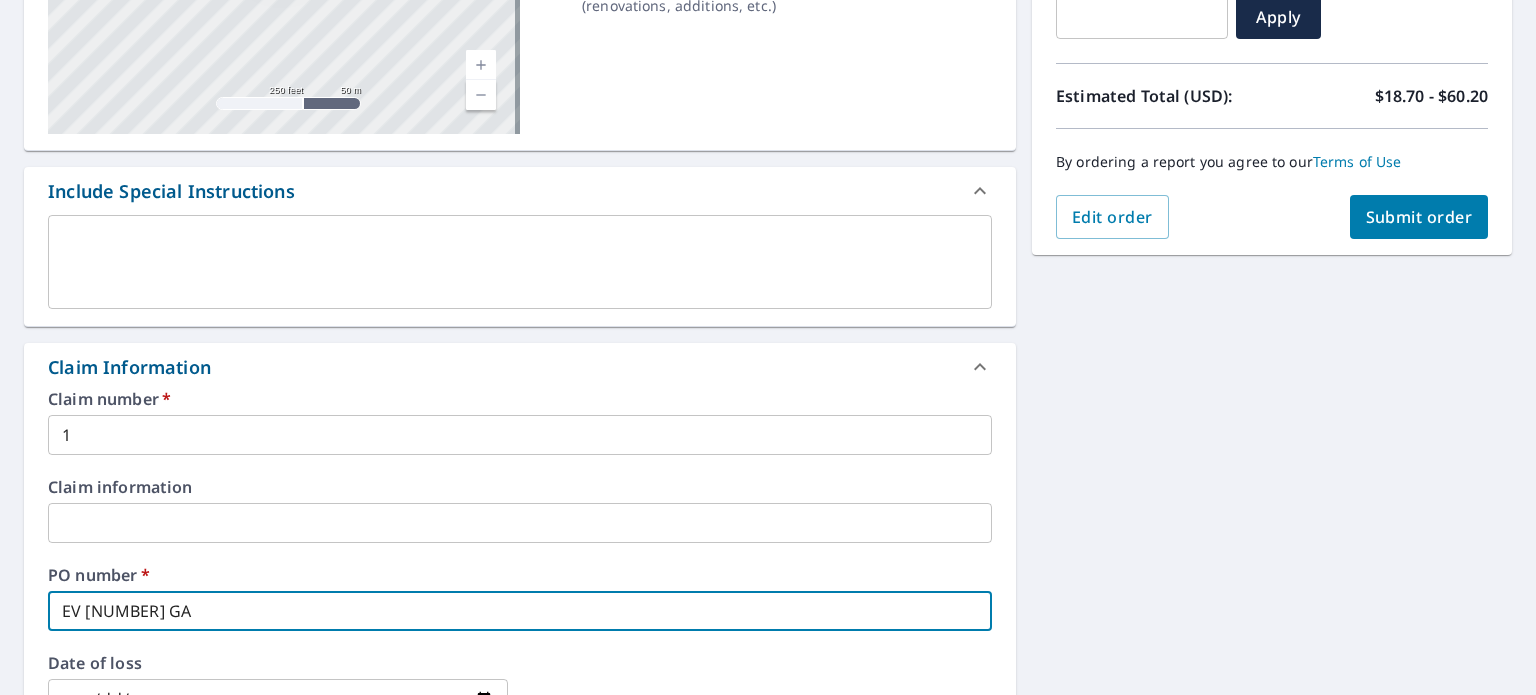 type on "EV [NUMBER] GAS" 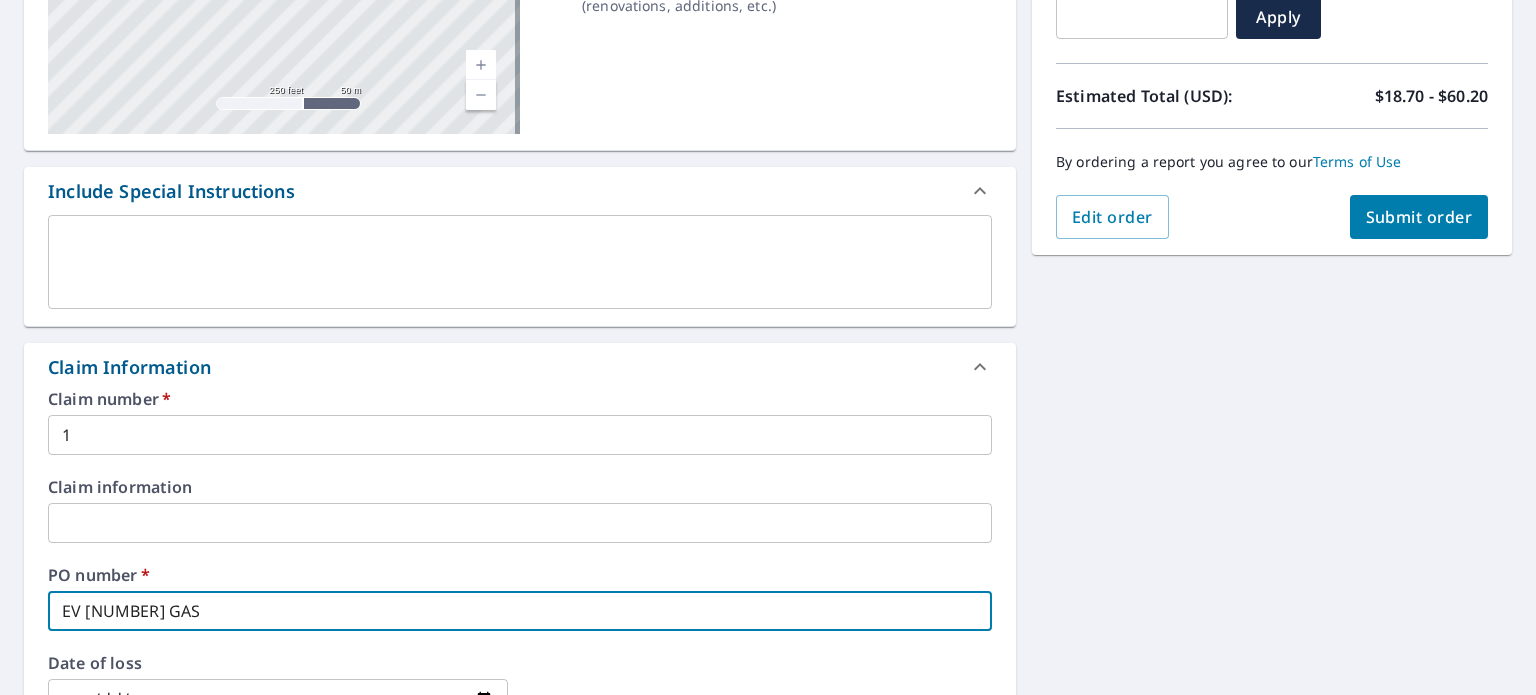 type on "EV [NUMBER] GAST" 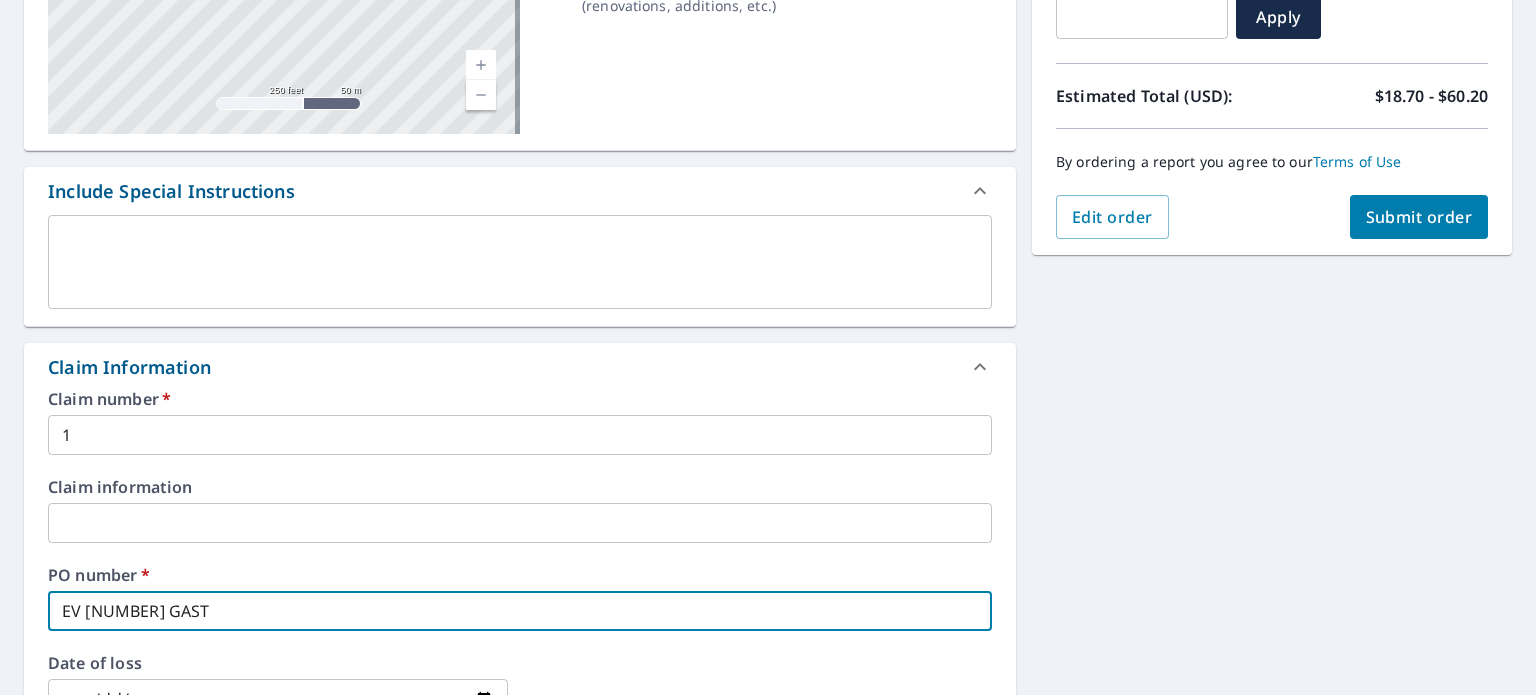 type on "EV [NUMBER] GAST" 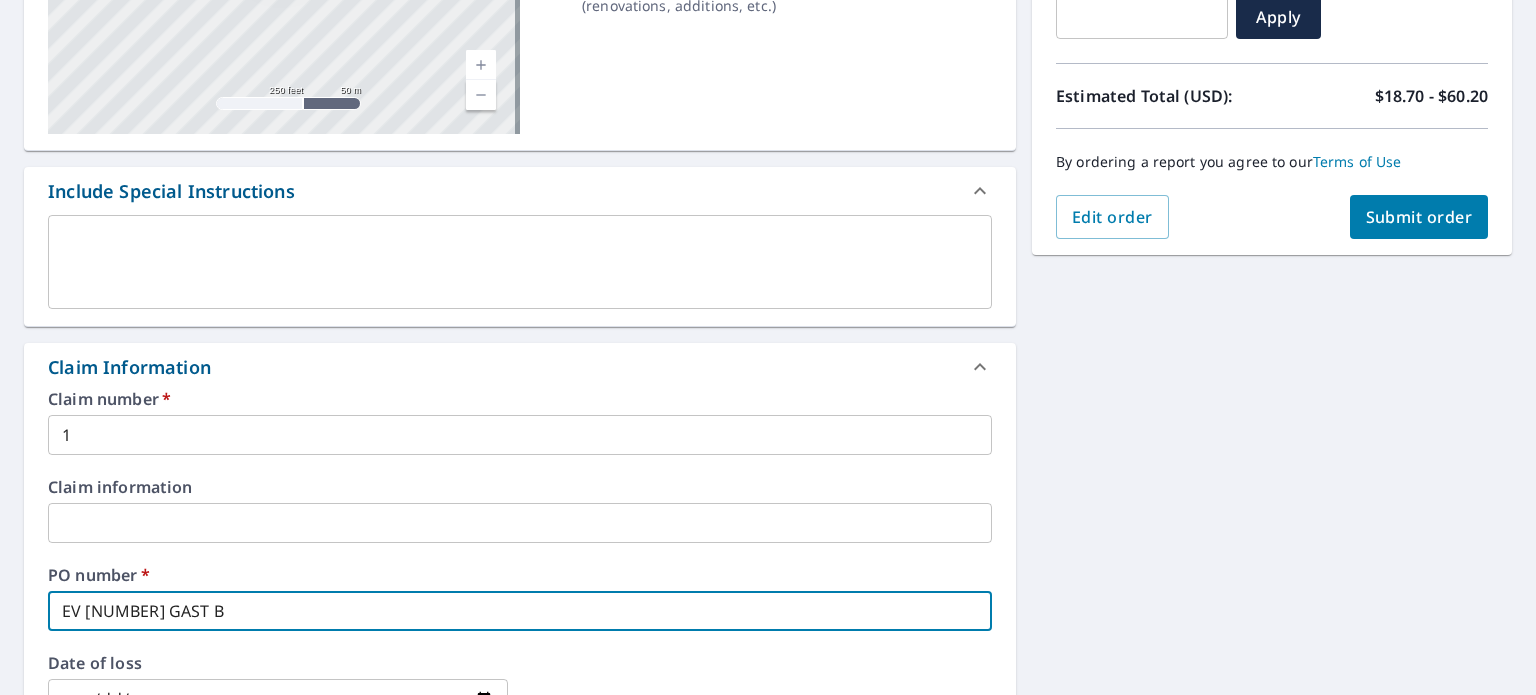 type on "EV [NUMBER] GAST BI" 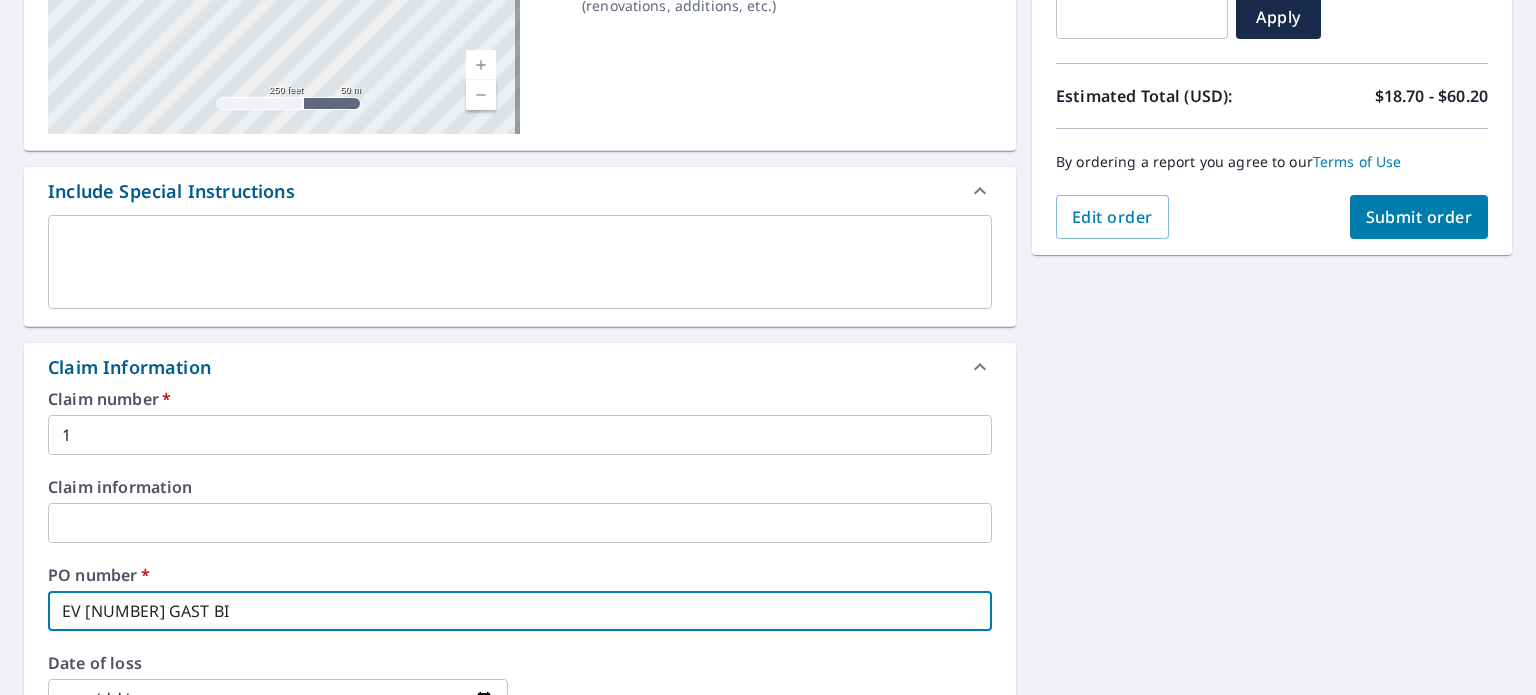 type on "EV [NUMBER] GAST BIN" 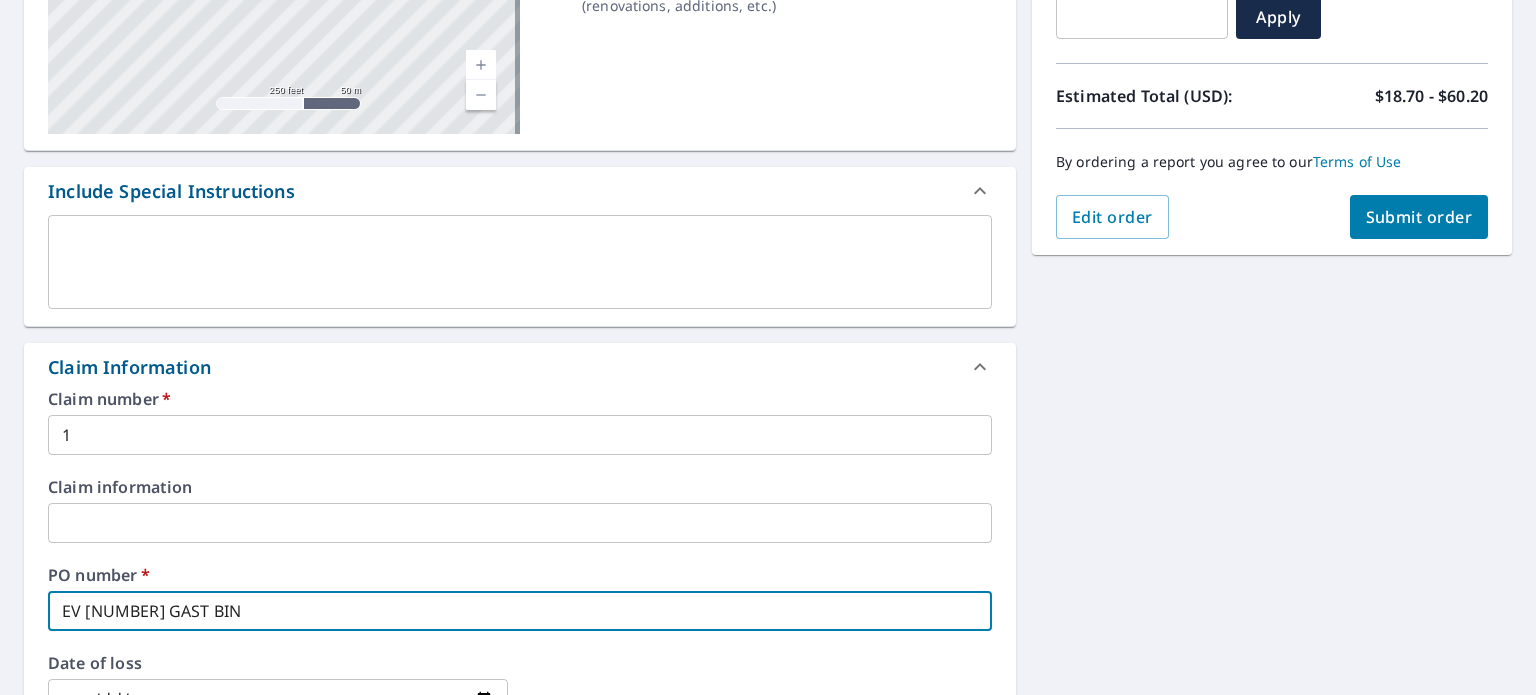 type on "EV [NUMBER] GAST BING" 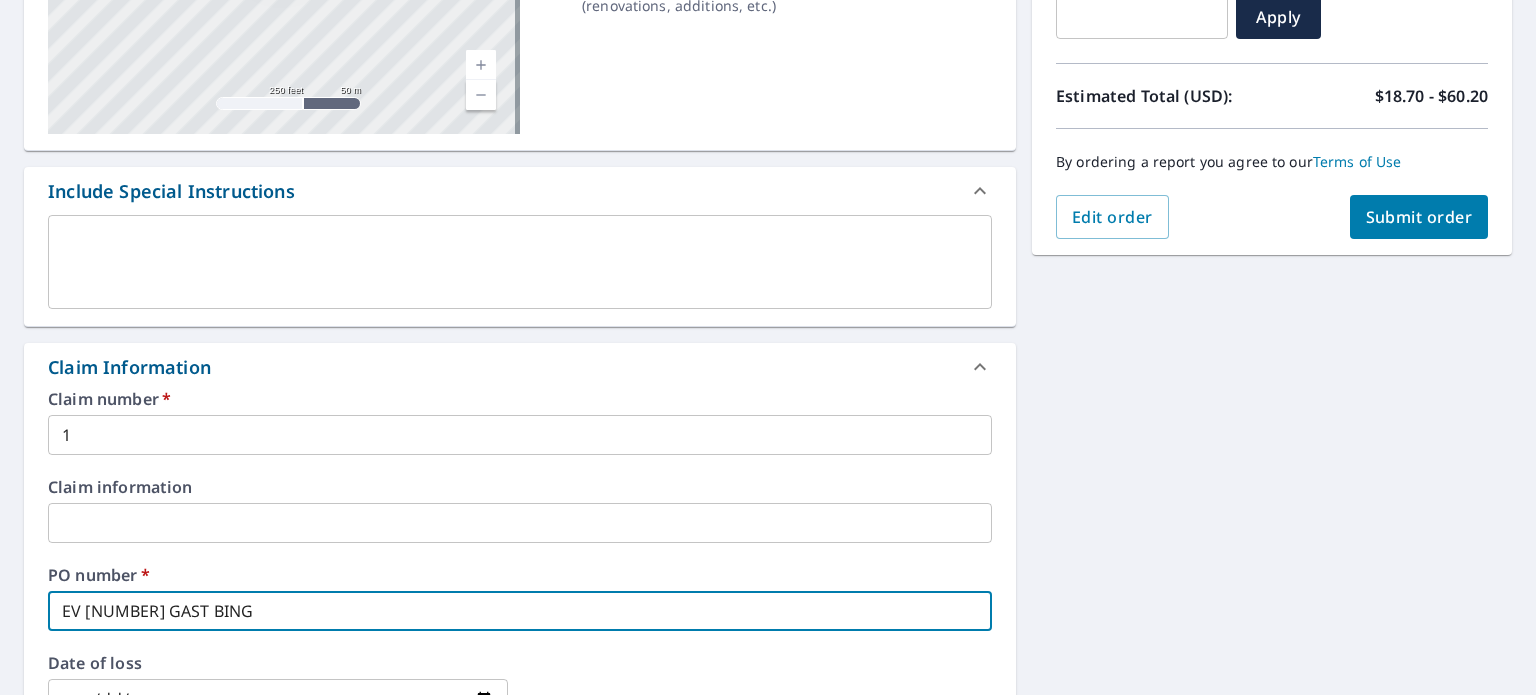 type on "EV [NUMBER] GAST BING" 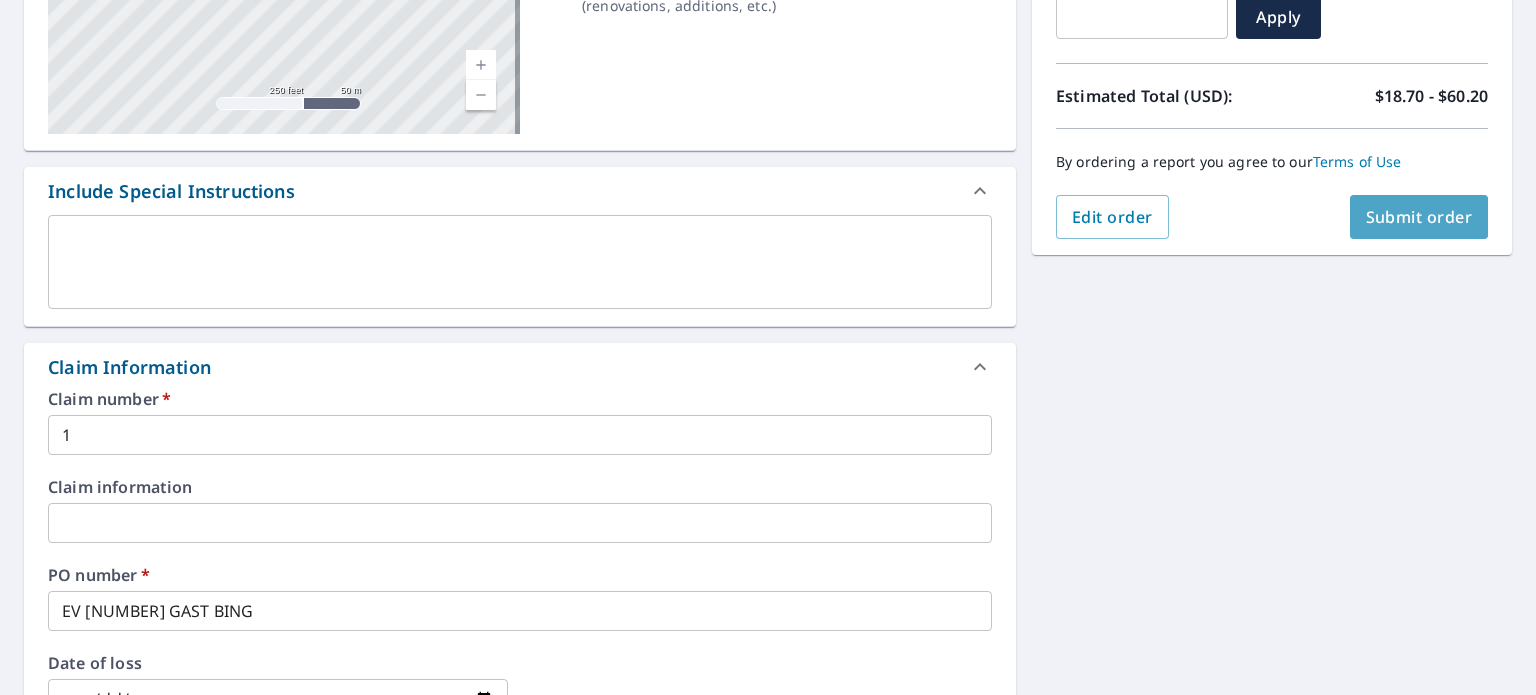 click on "Submit order" at bounding box center [1419, 217] 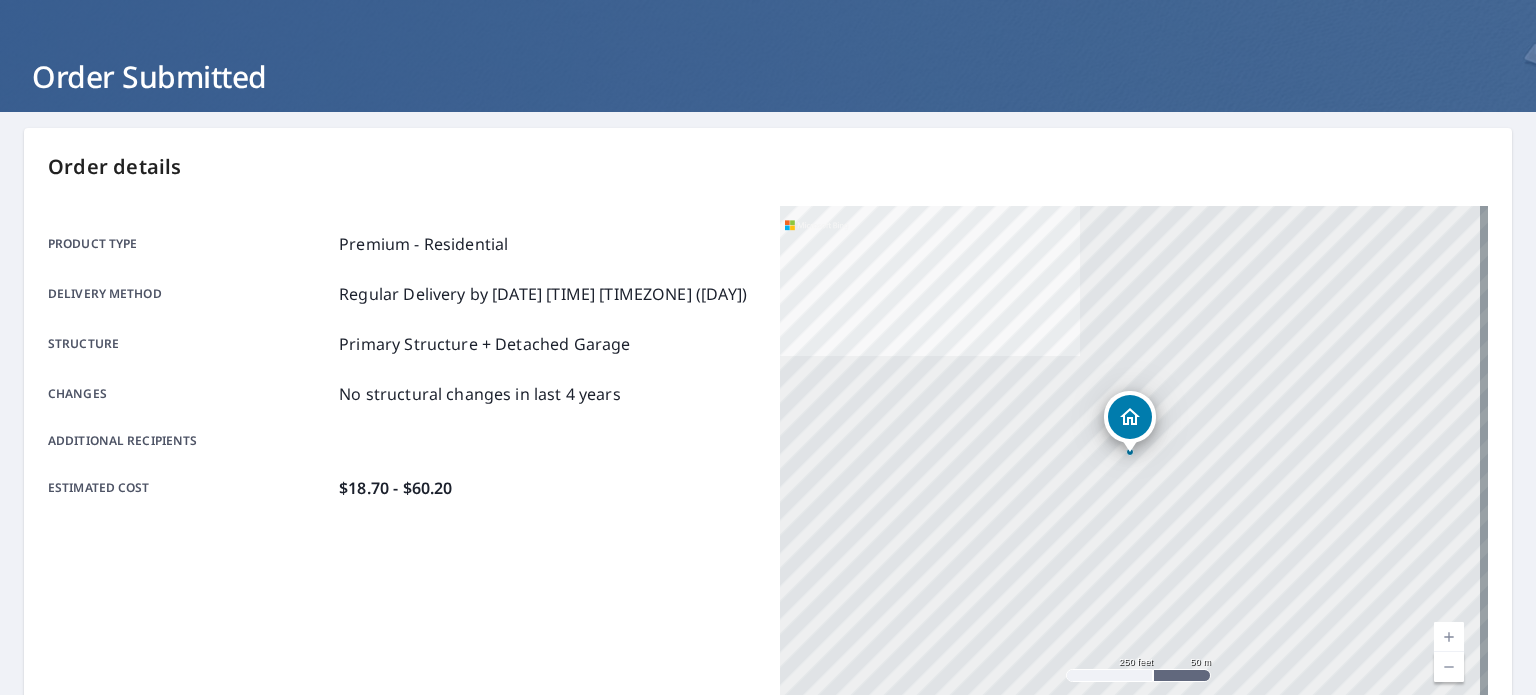 scroll, scrollTop: 0, scrollLeft: 0, axis: both 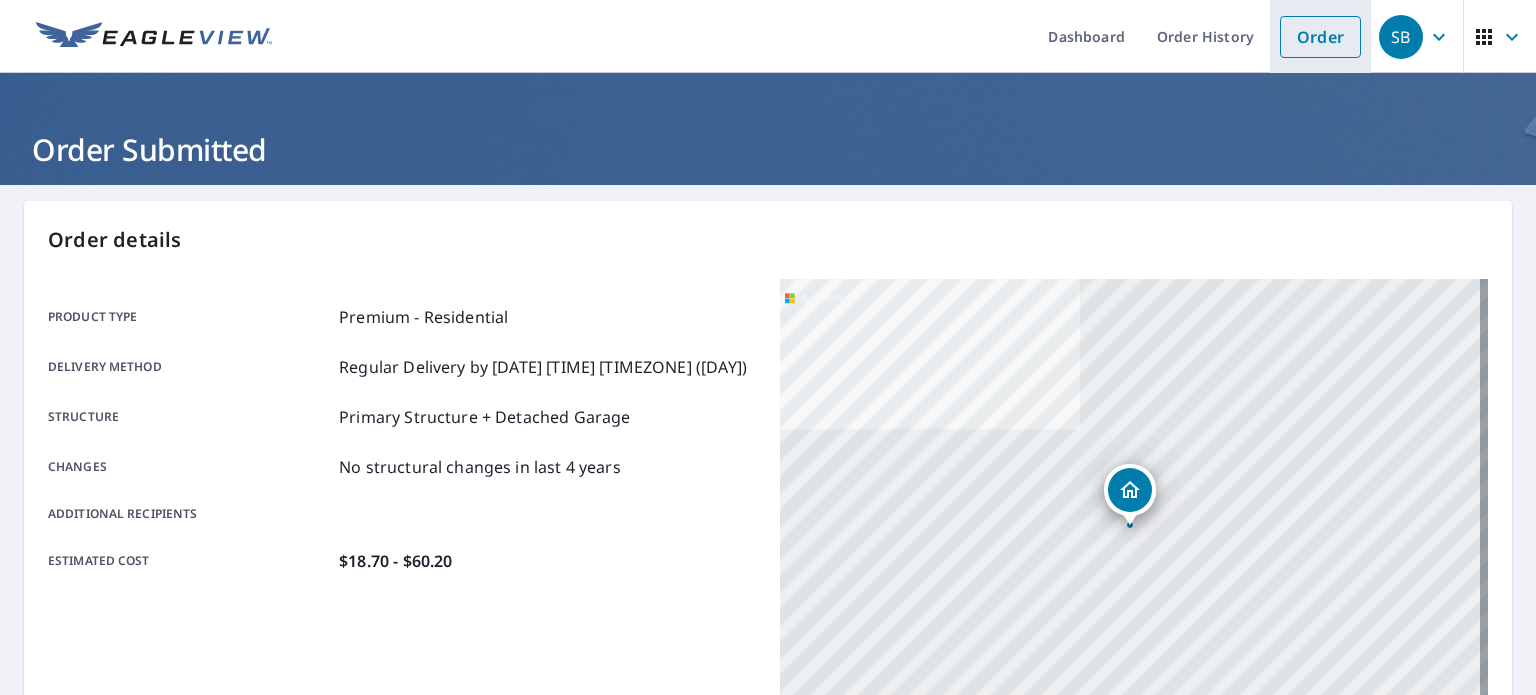 click on "Order" at bounding box center [1320, 37] 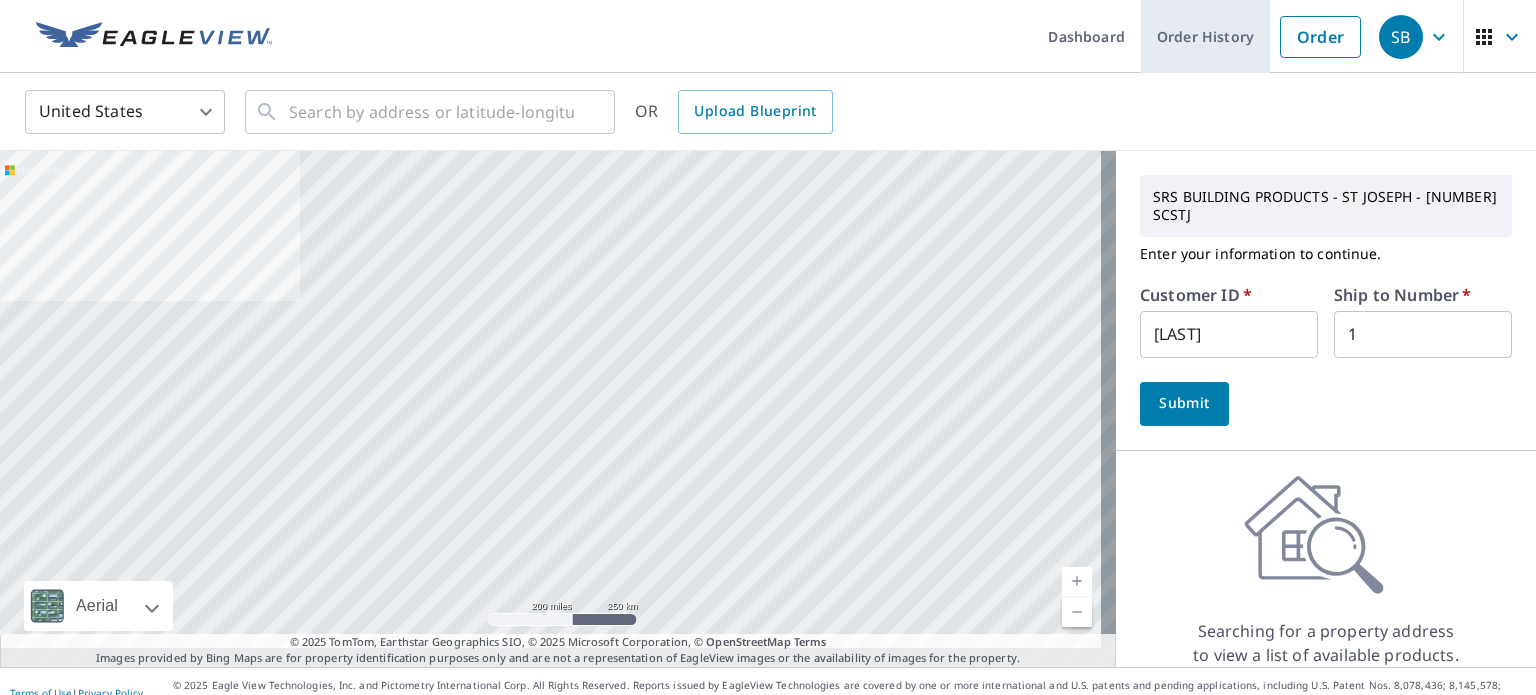 click on "Order History" at bounding box center [1205, 36] 